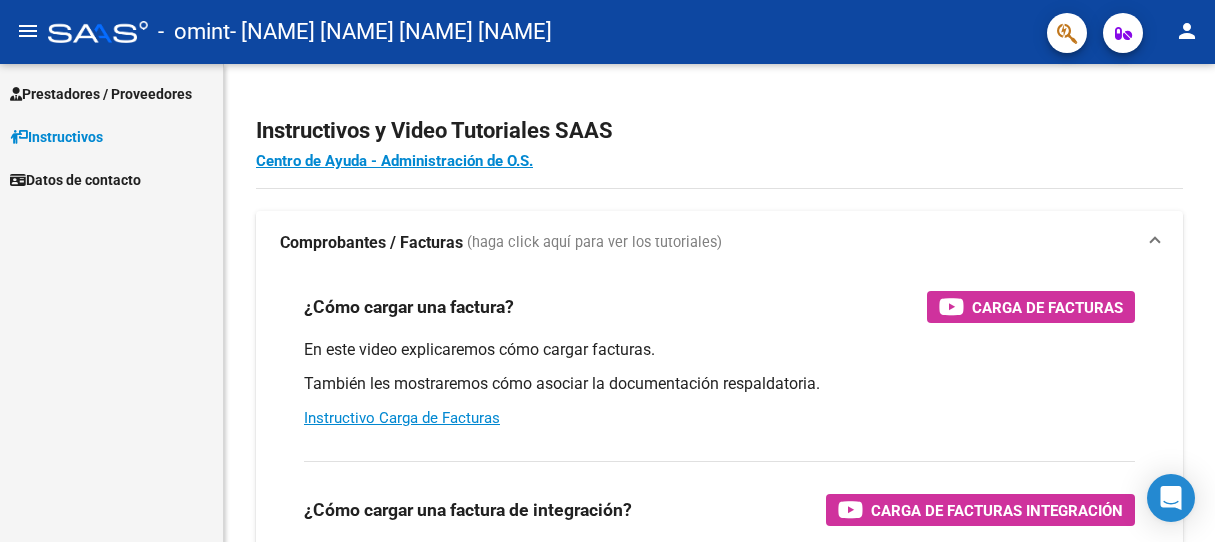 scroll, scrollTop: 0, scrollLeft: 0, axis: both 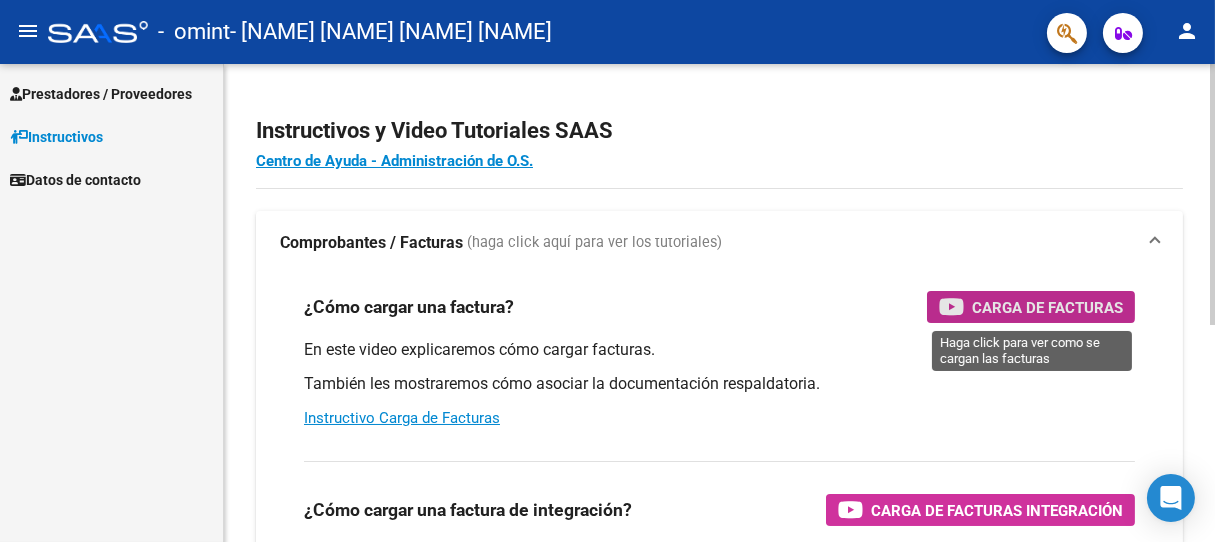 click on "Carga de Facturas" at bounding box center [1047, 307] 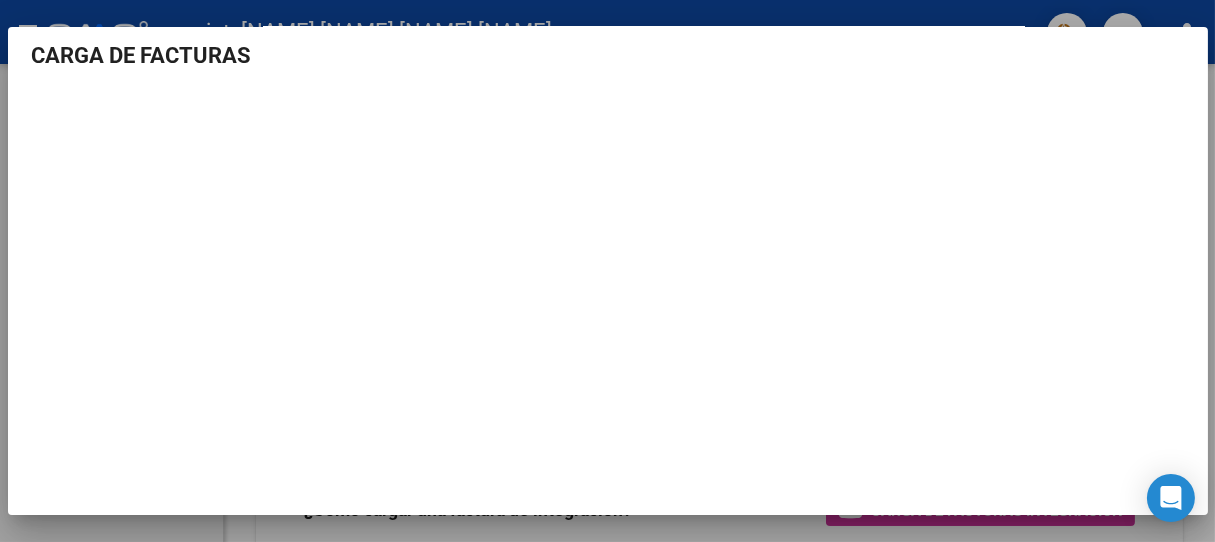 scroll, scrollTop: 0, scrollLeft: 0, axis: both 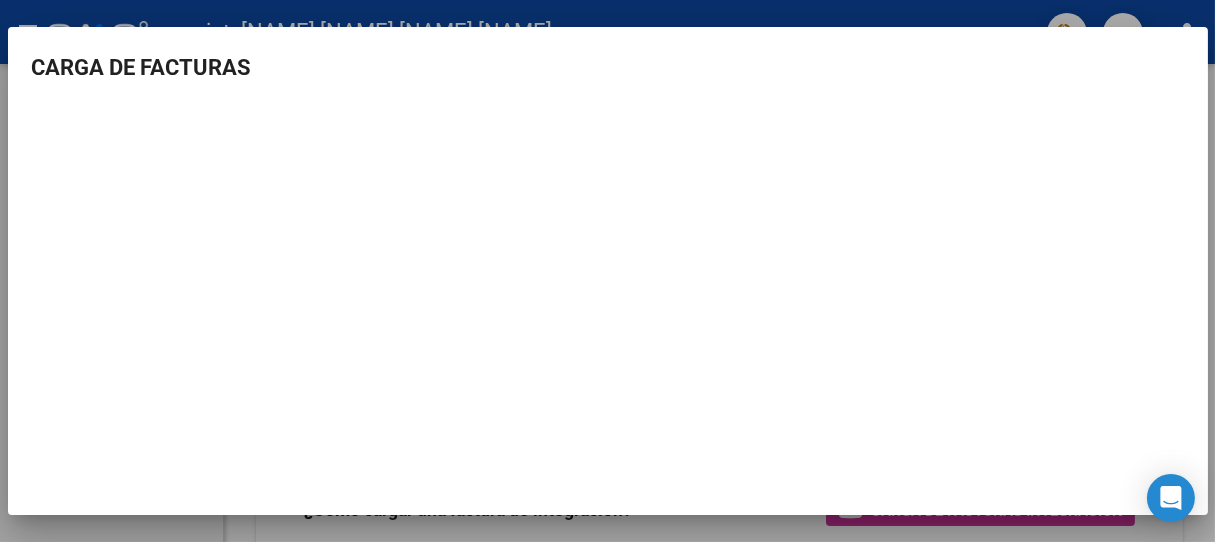 click on "CARGA DE FACTURAS" at bounding box center [608, 286] 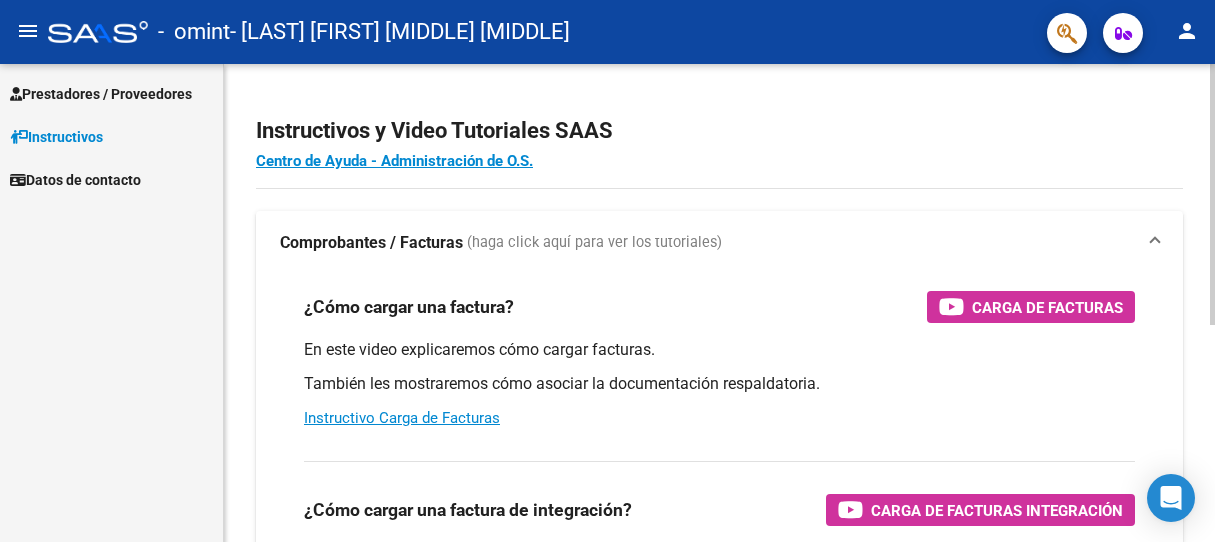 scroll, scrollTop: 0, scrollLeft: 0, axis: both 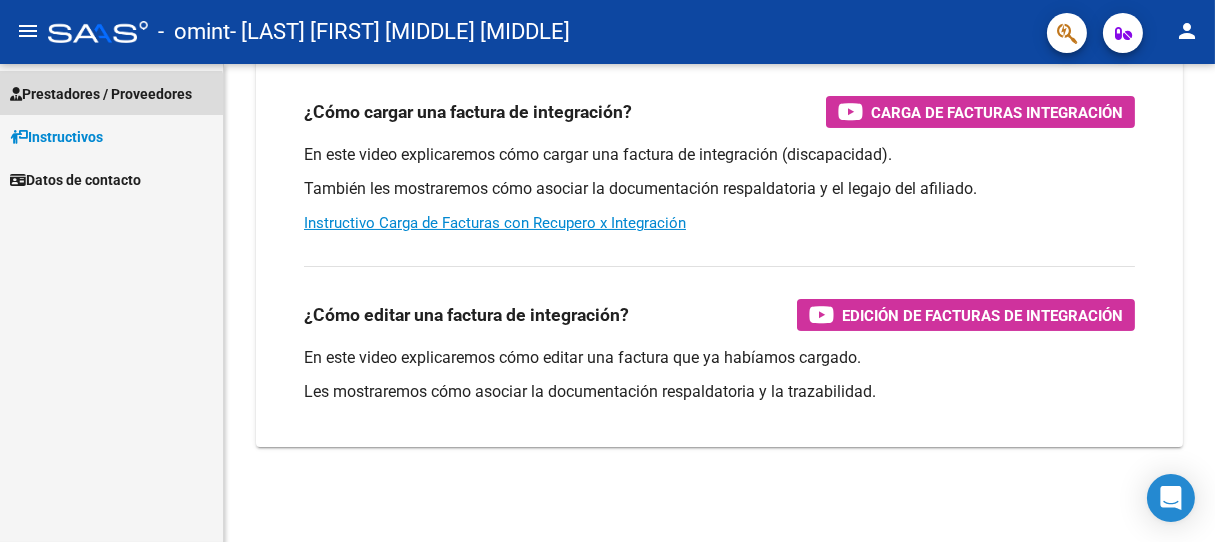 click on "Prestadores / Proveedores" at bounding box center (101, 94) 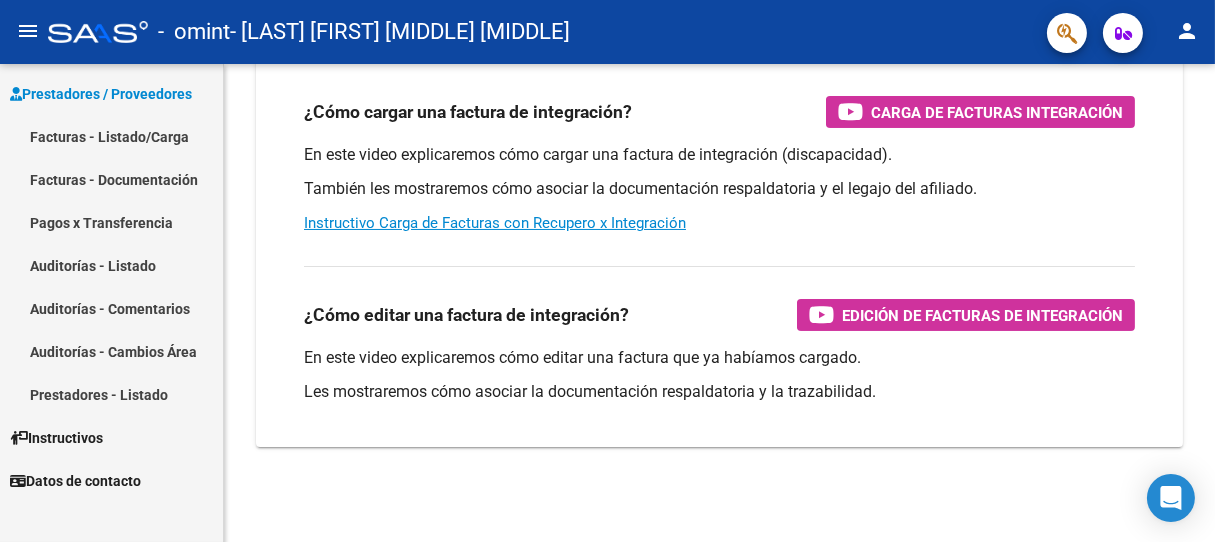 click on "Facturas - Listado/Carga" at bounding box center (111, 136) 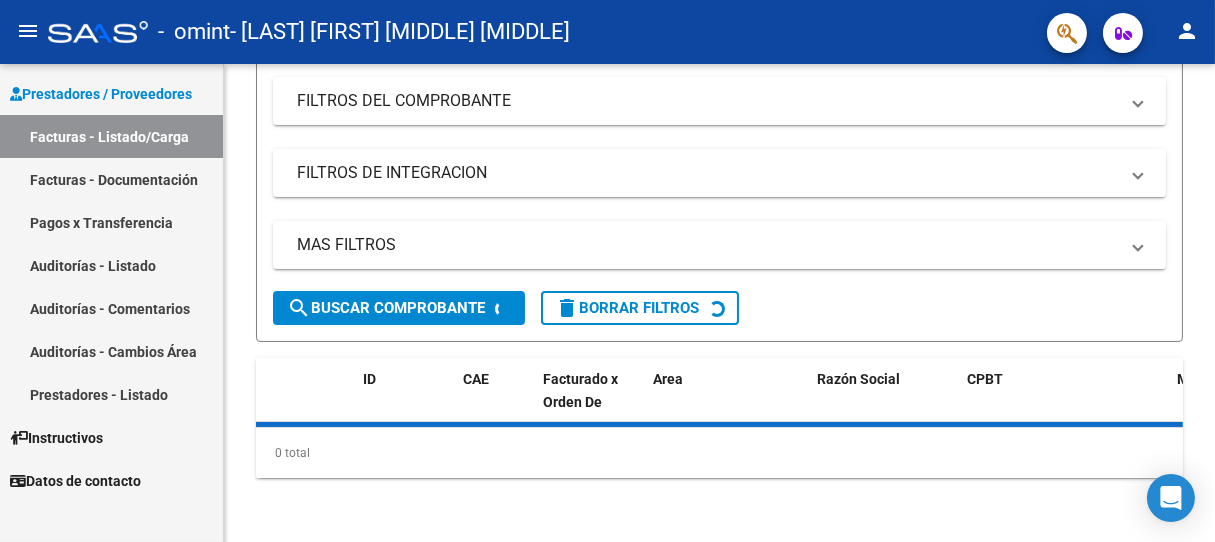 scroll, scrollTop: 0, scrollLeft: 0, axis: both 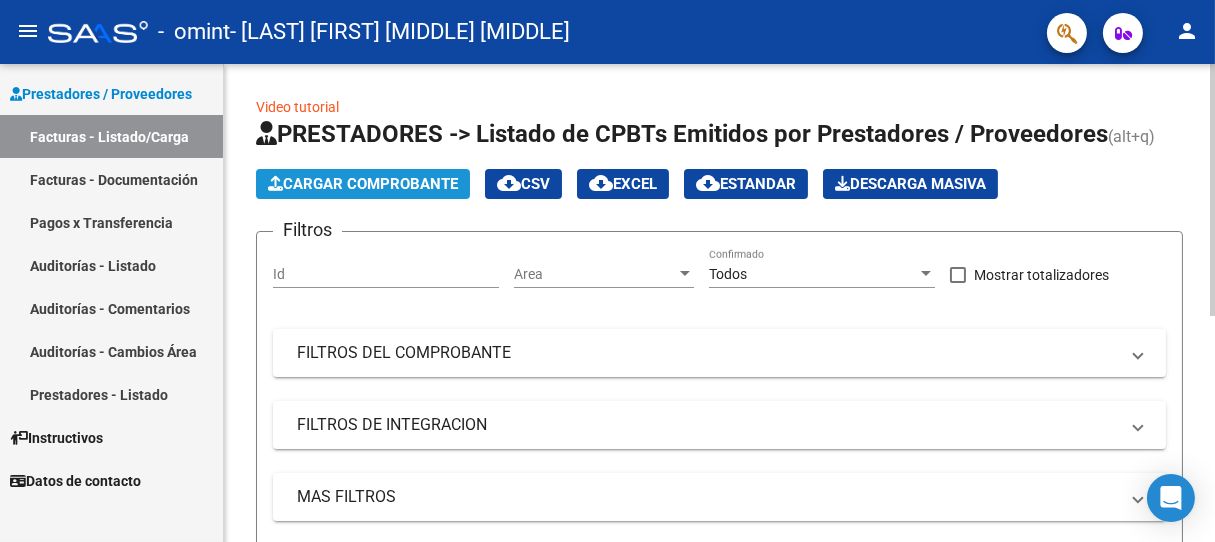 click on "Cargar Comprobante" 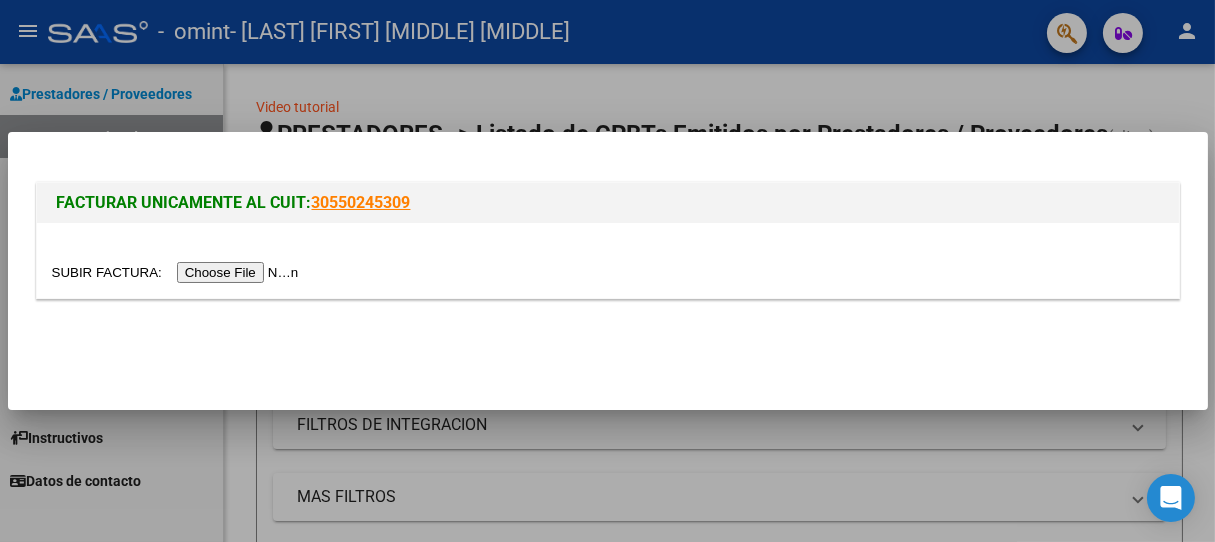 click at bounding box center [178, 272] 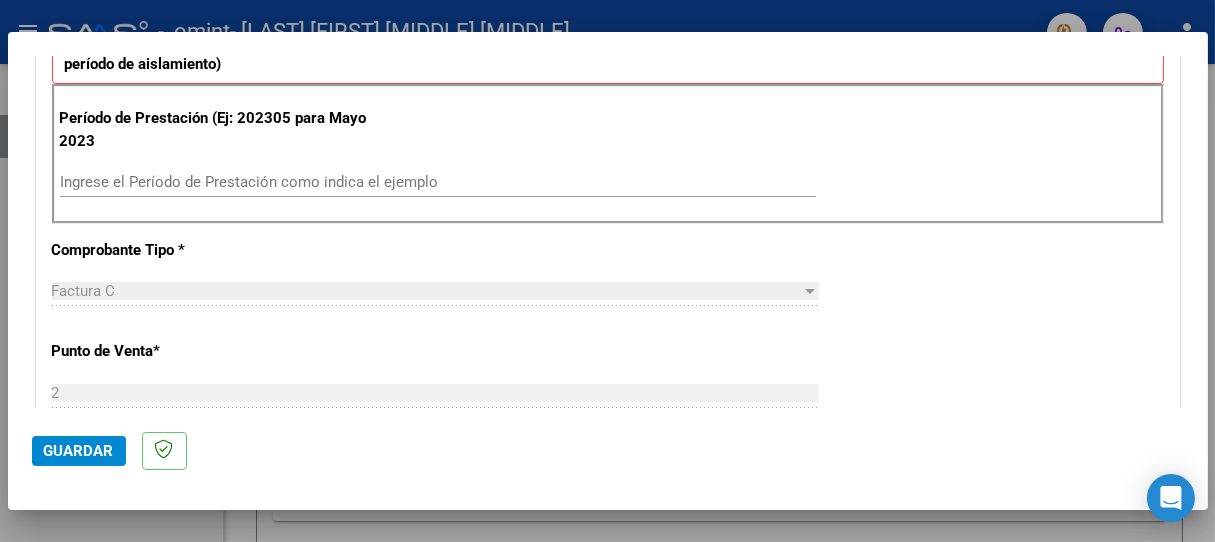 scroll, scrollTop: 555, scrollLeft: 0, axis: vertical 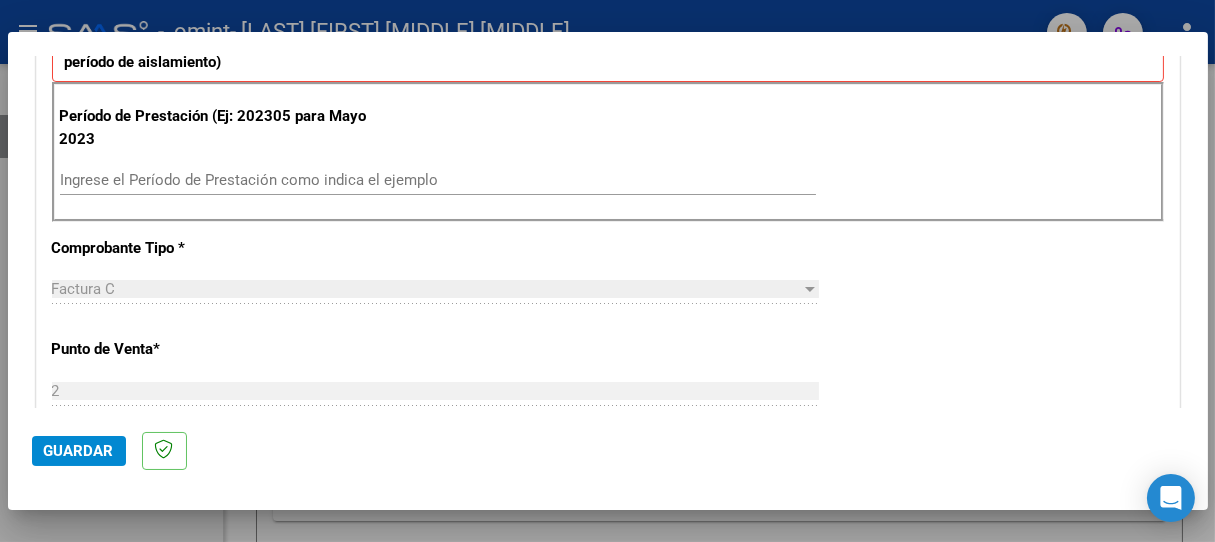 click on "Ingrese el Período de Prestación como indica el ejemplo" at bounding box center [438, 180] 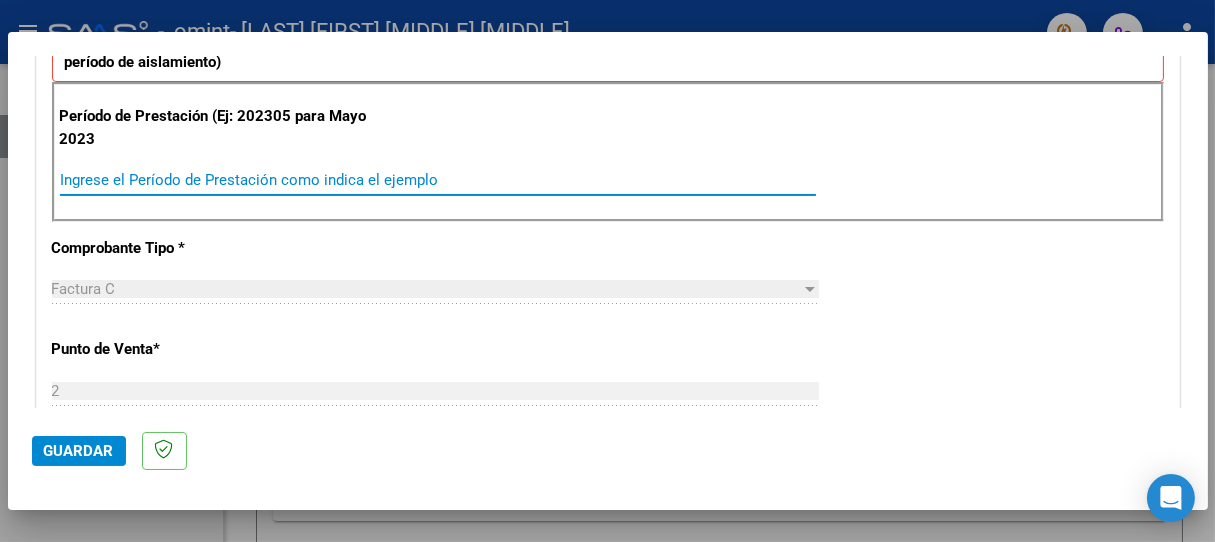 drag, startPoint x: 124, startPoint y: 175, endPoint x: 136, endPoint y: 173, distance: 12.165525 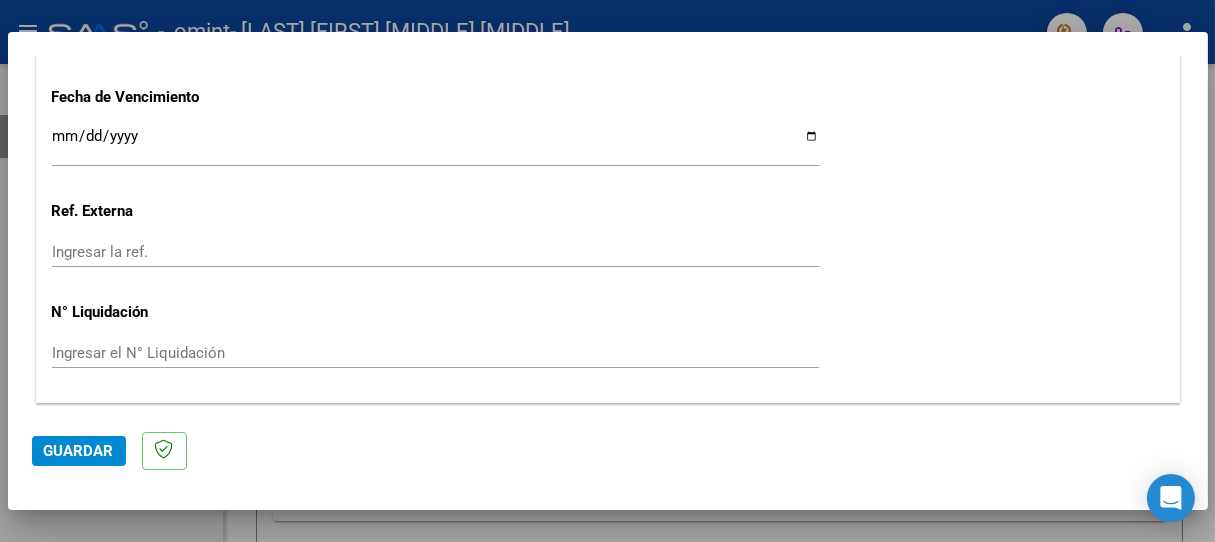 scroll, scrollTop: 1318, scrollLeft: 0, axis: vertical 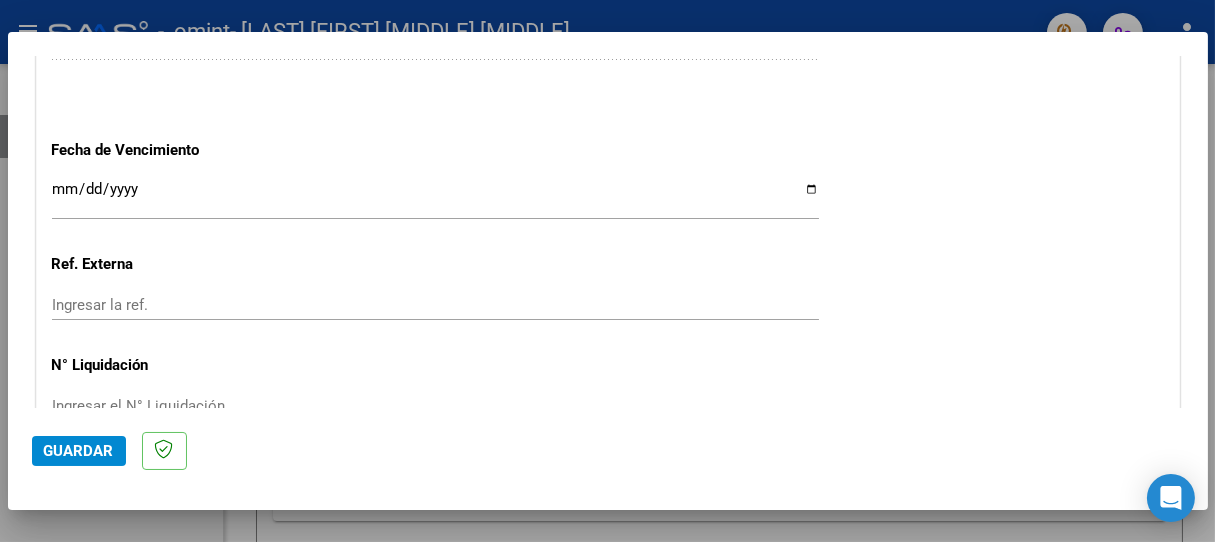 drag, startPoint x: 147, startPoint y: 197, endPoint x: 163, endPoint y: 197, distance: 16 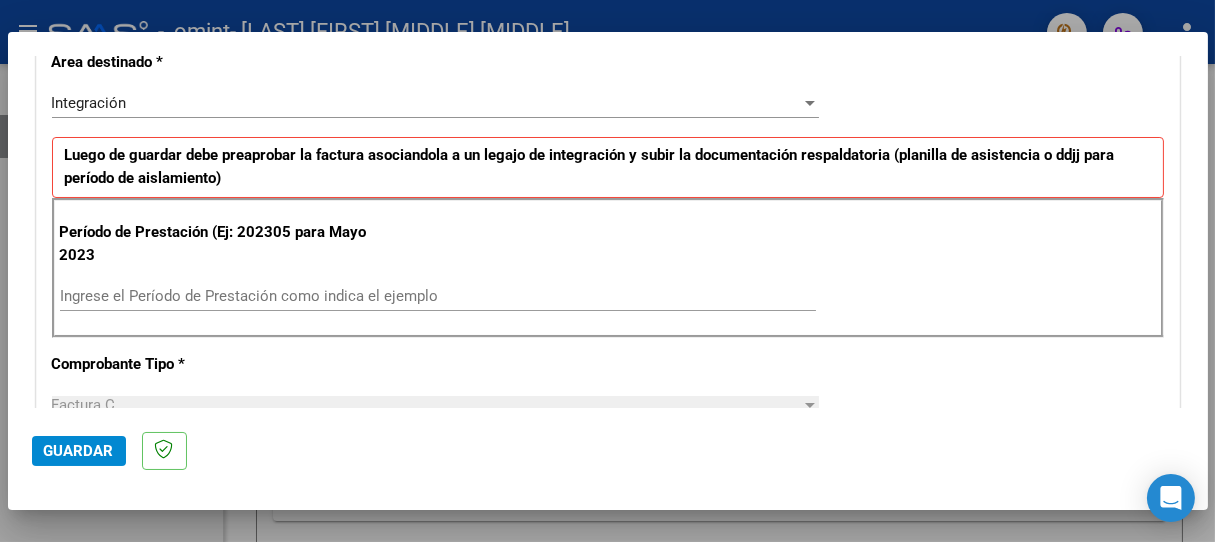 scroll, scrollTop: 428, scrollLeft: 0, axis: vertical 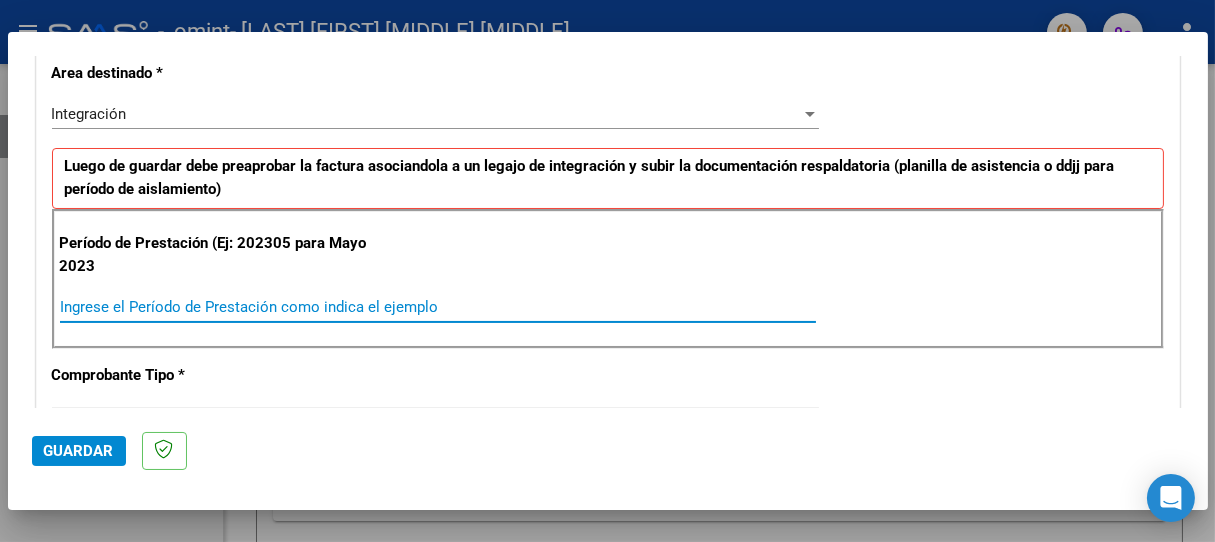 click on "Ingrese el Período de Prestación como indica el ejemplo" at bounding box center (438, 307) 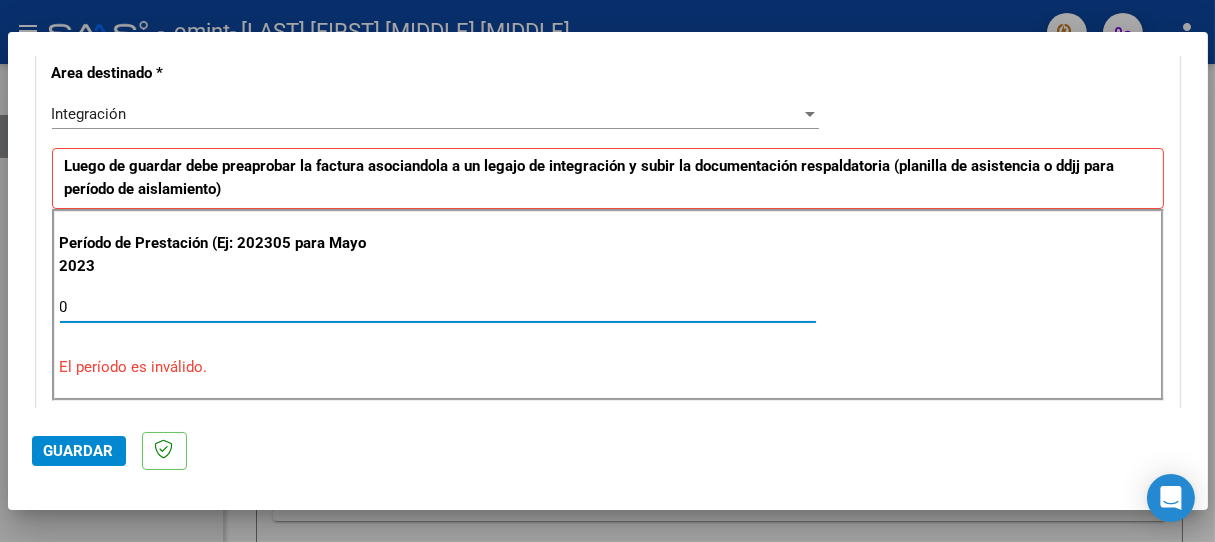 type on "07" 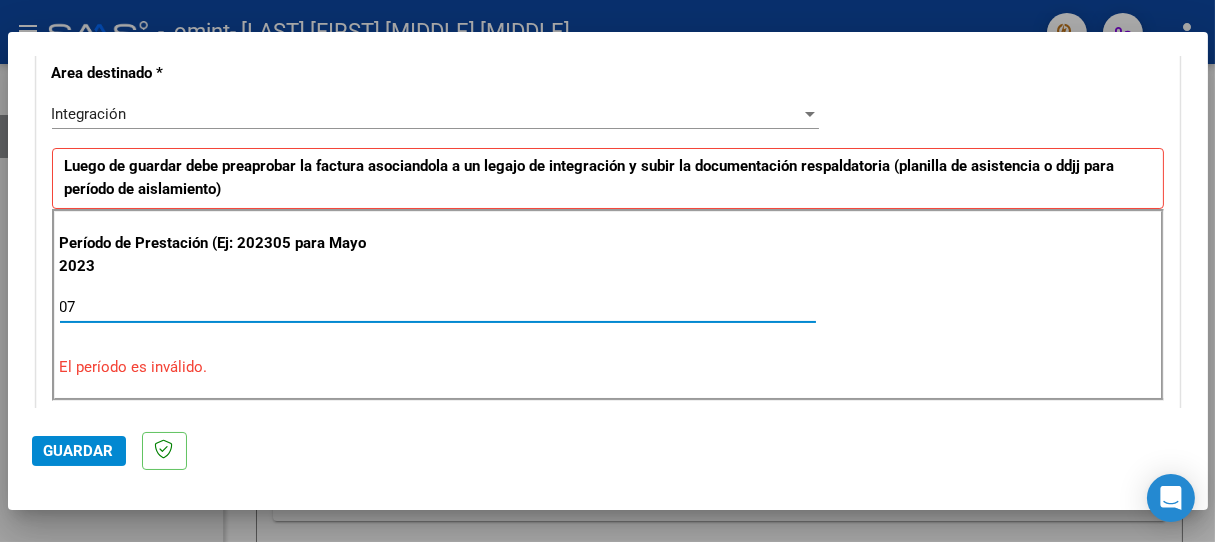 type on "0" 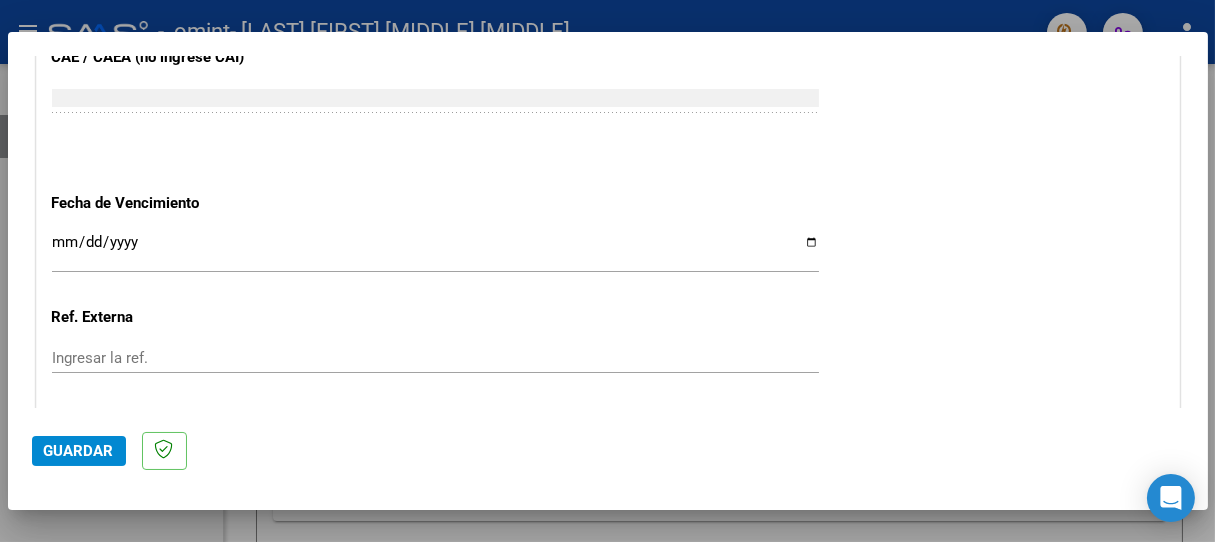 scroll, scrollTop: 1317, scrollLeft: 0, axis: vertical 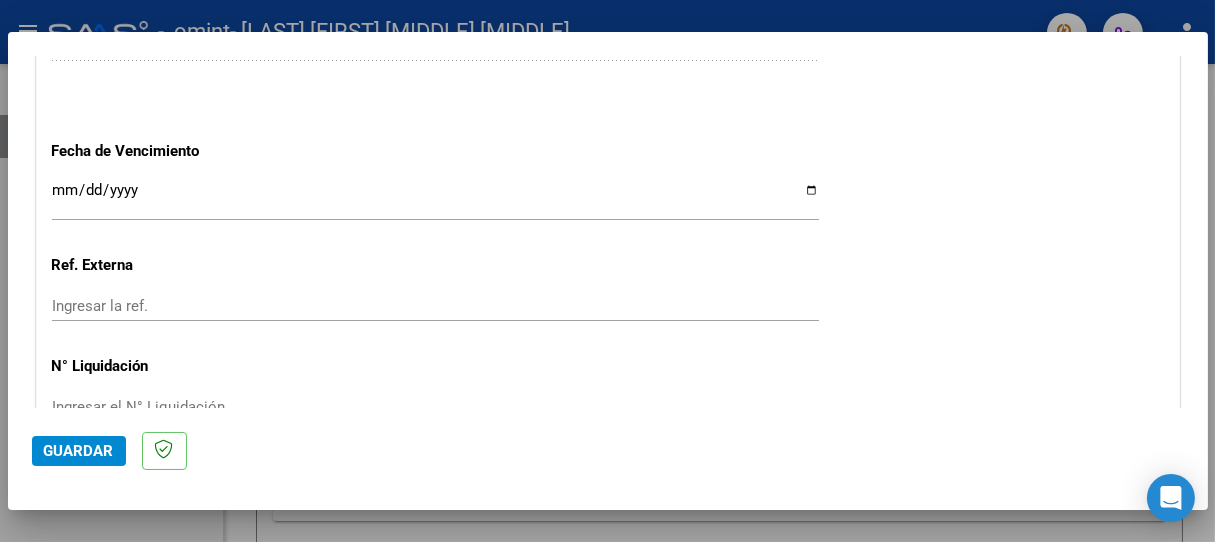 type on "202507" 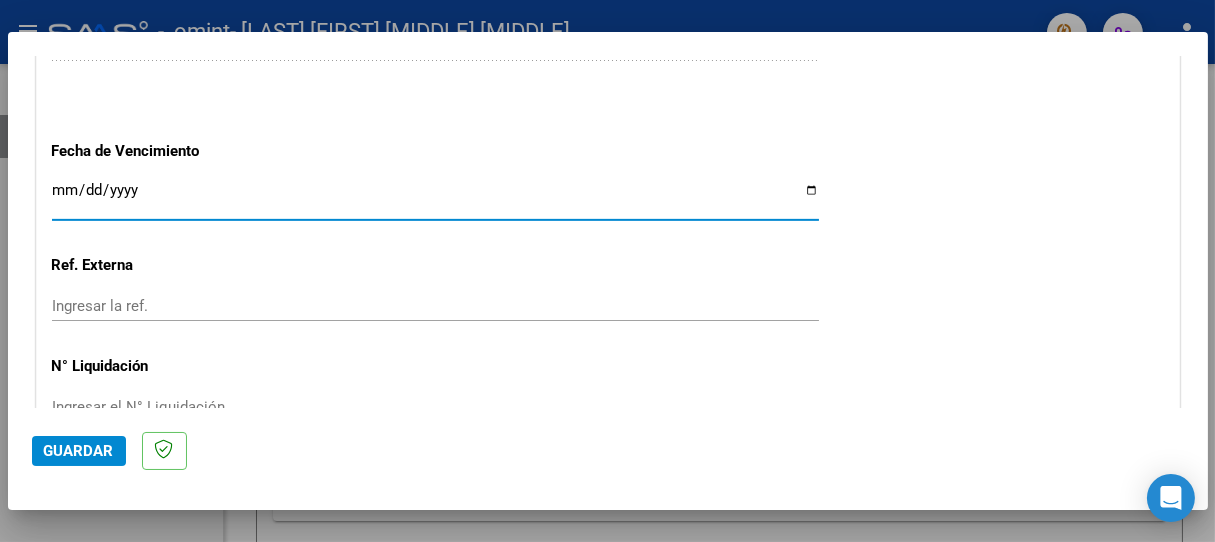type on "2025-08-12" 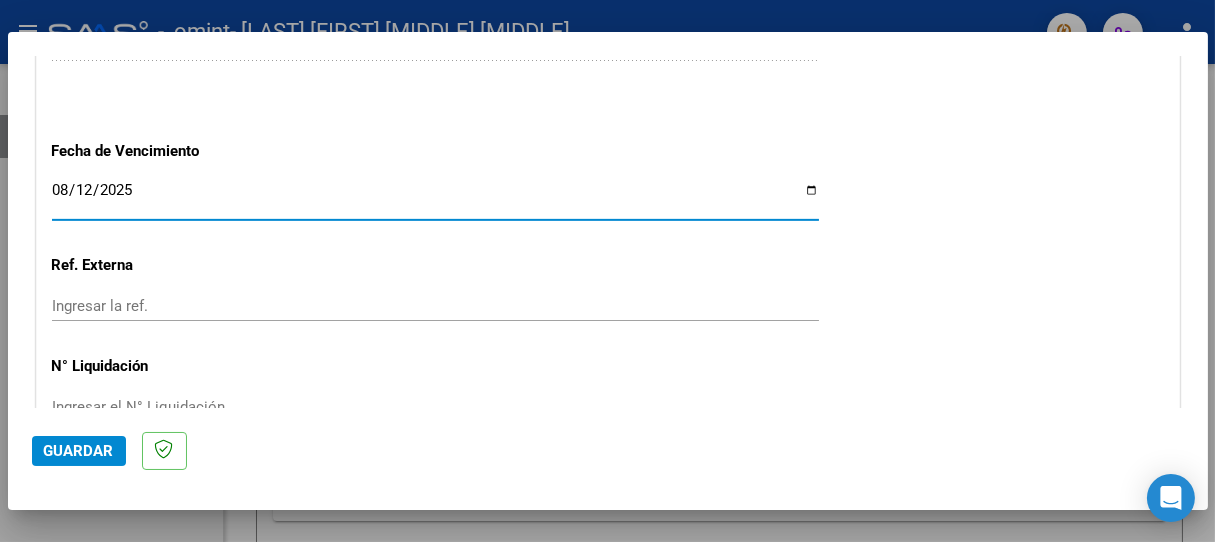 click on "Ingresar la ref." at bounding box center (435, 306) 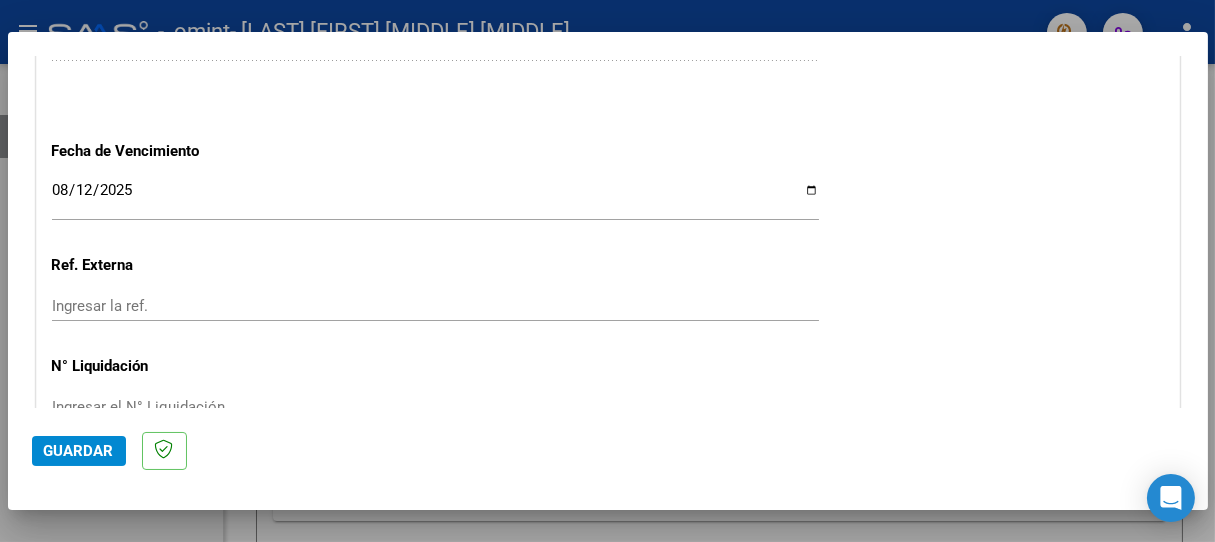 scroll, scrollTop: 1428, scrollLeft: 0, axis: vertical 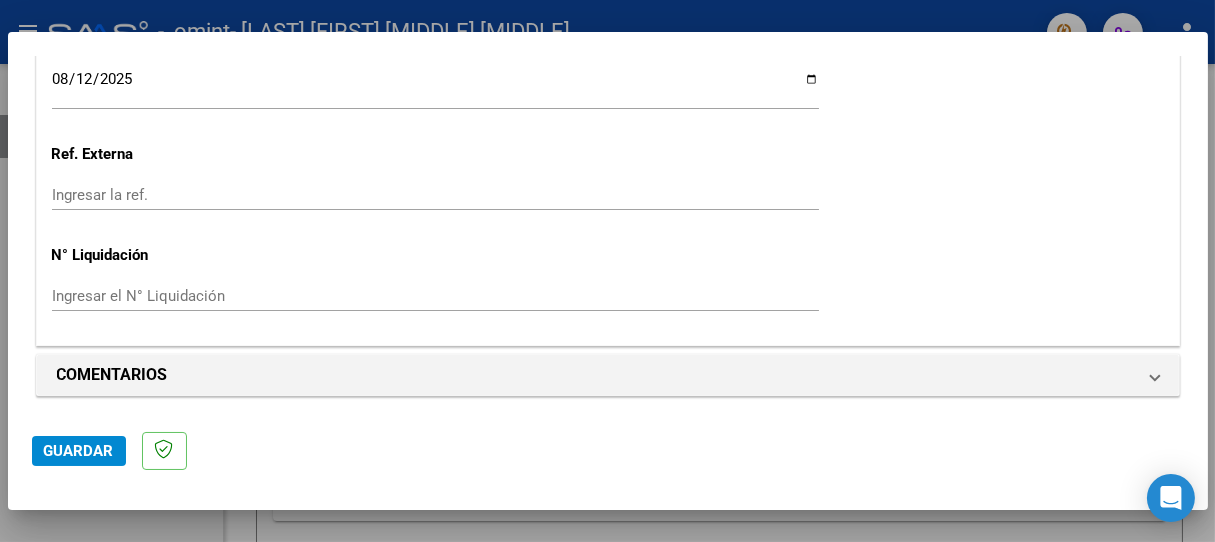 click on "Ingresar el N° Liquidación" at bounding box center (435, 296) 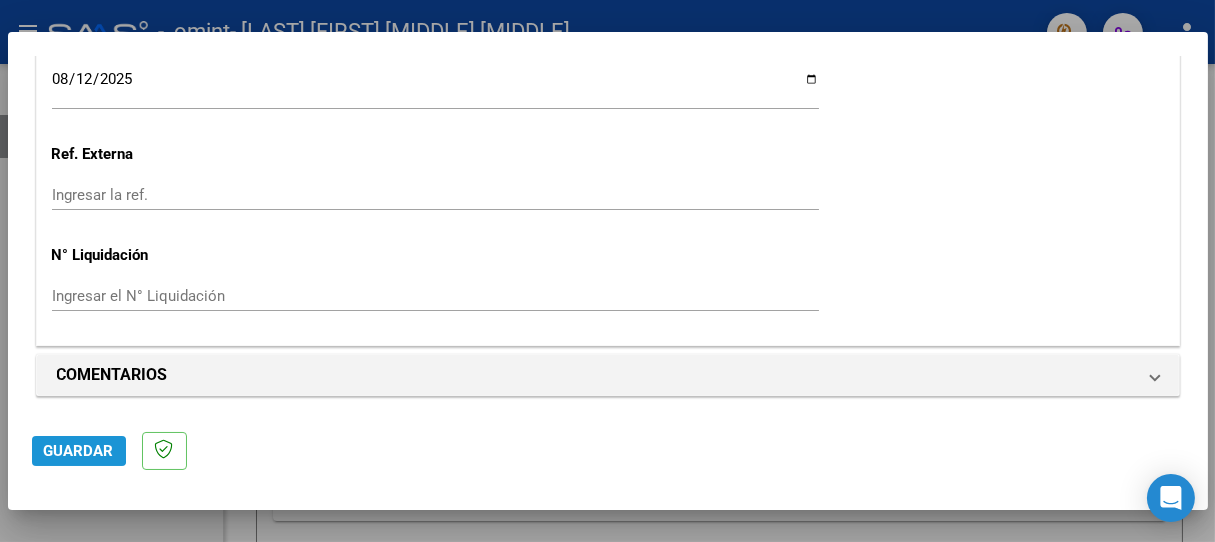 drag, startPoint x: 63, startPoint y: 450, endPoint x: 85, endPoint y: 421, distance: 36.40055 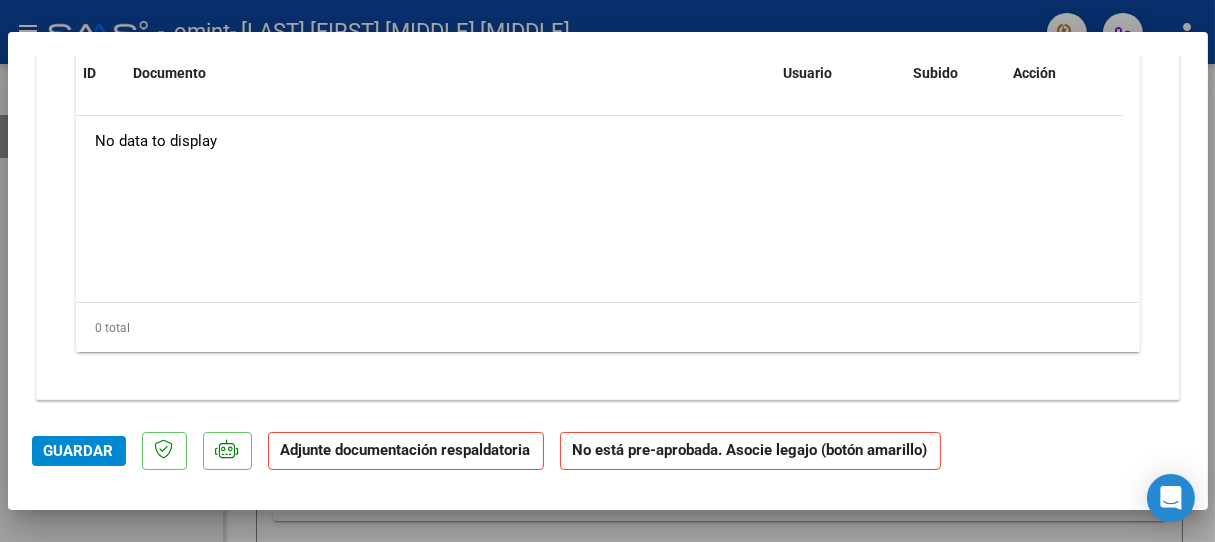scroll, scrollTop: 2042, scrollLeft: 0, axis: vertical 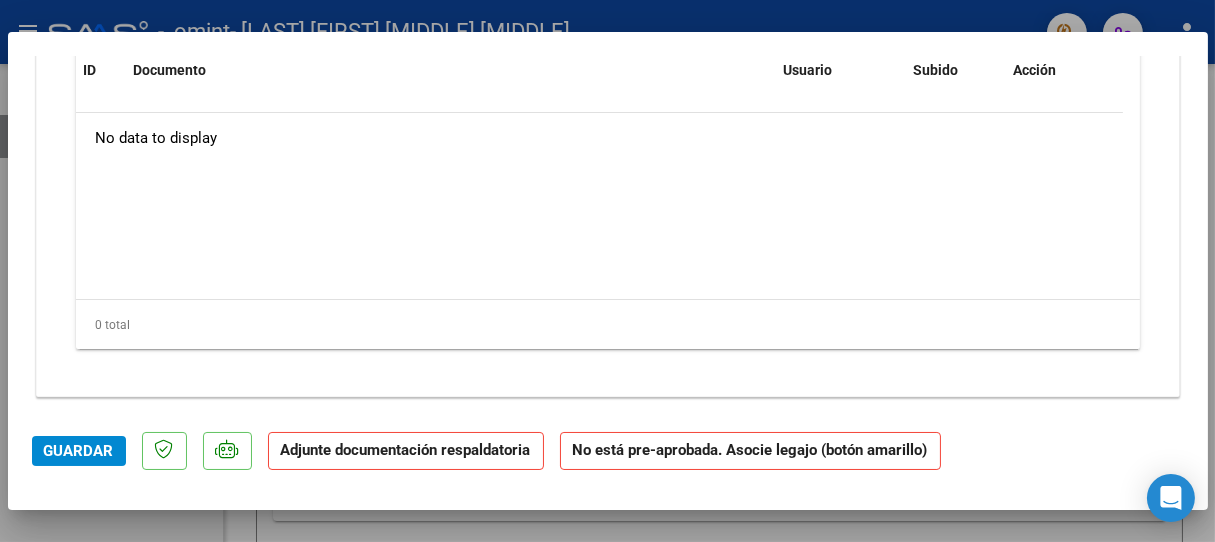 click on "Guardar" 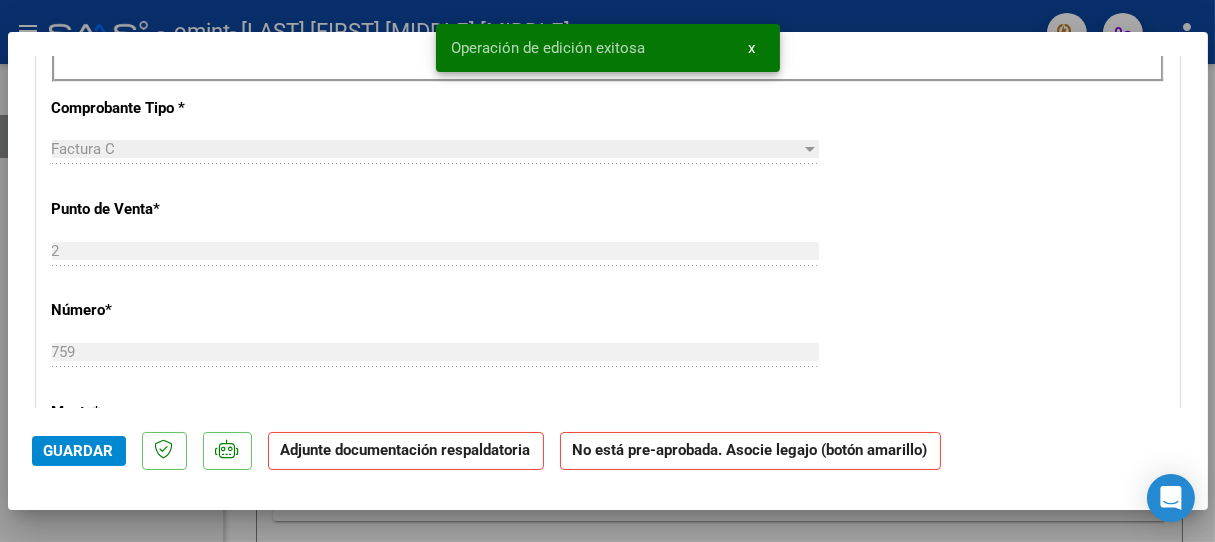 scroll, scrollTop: 709, scrollLeft: 0, axis: vertical 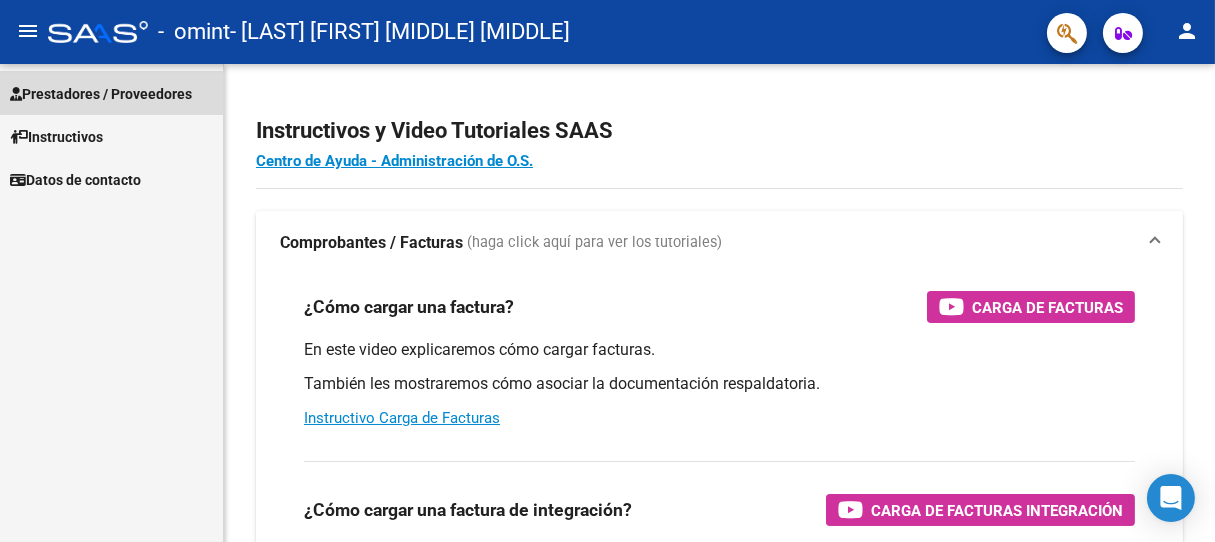 drag, startPoint x: 111, startPoint y: 95, endPoint x: 140, endPoint y: 84, distance: 31.016125 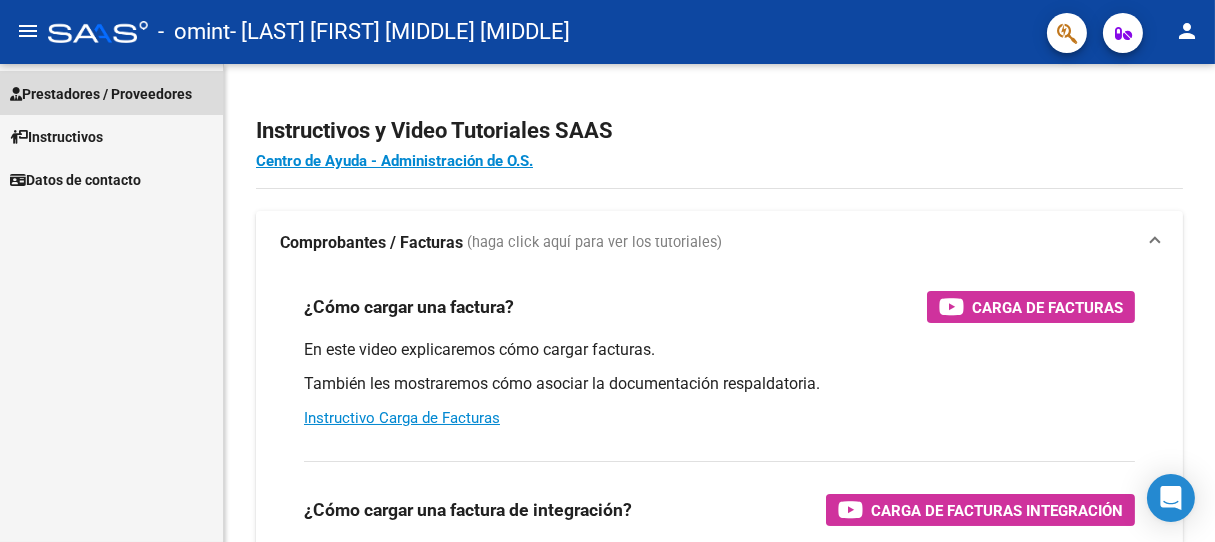 click on "Prestadores / Proveedores" at bounding box center [101, 94] 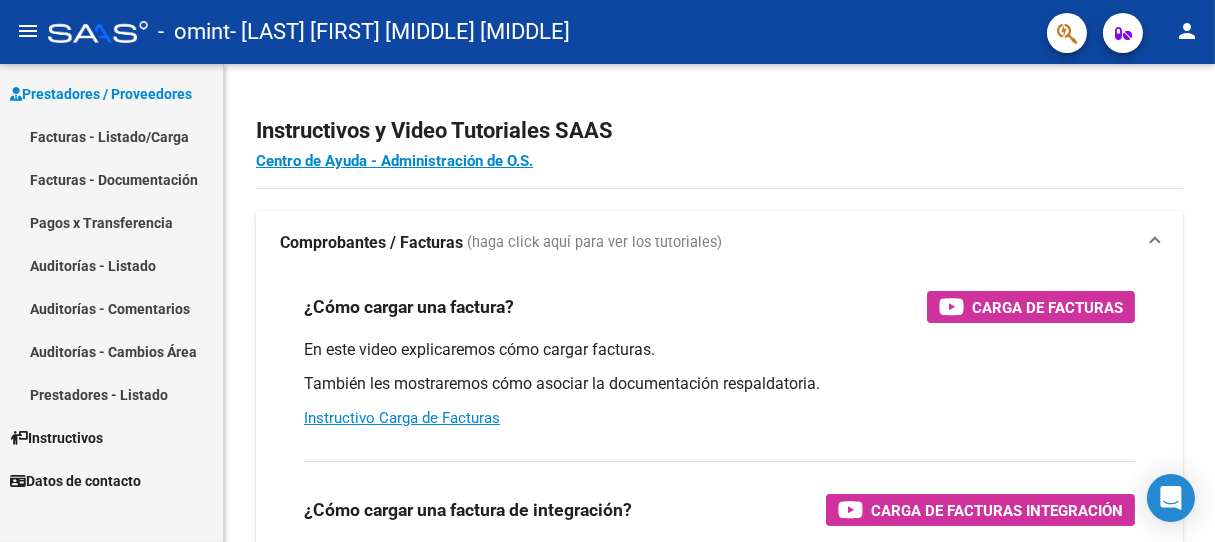 click on "Pagos x Transferencia" at bounding box center [111, 222] 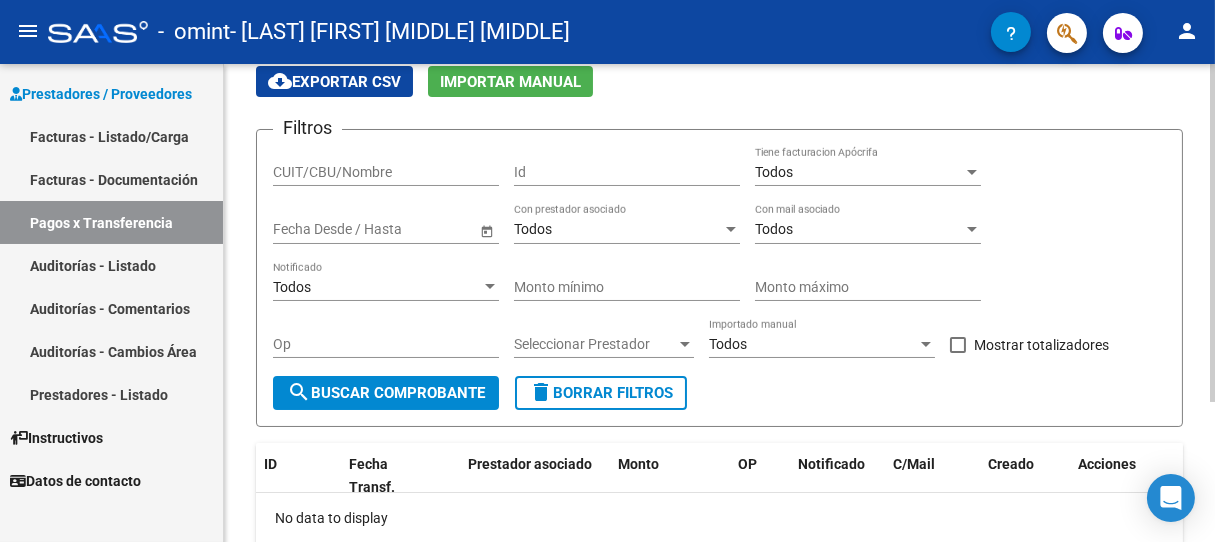 scroll, scrollTop: 197, scrollLeft: 0, axis: vertical 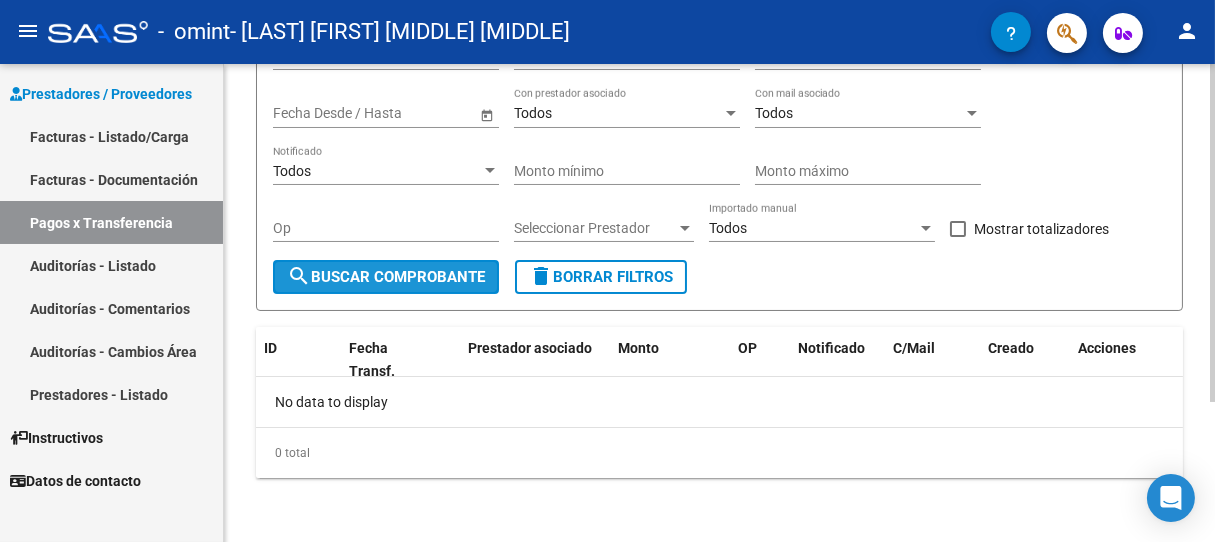 click on "search  Buscar Comprobante" 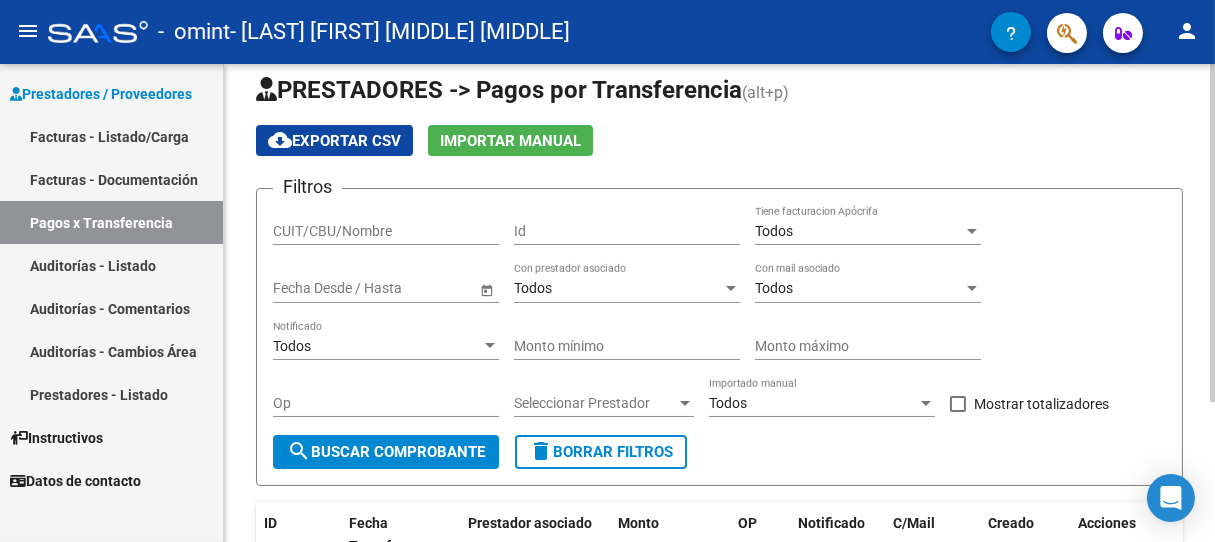scroll, scrollTop: 0, scrollLeft: 0, axis: both 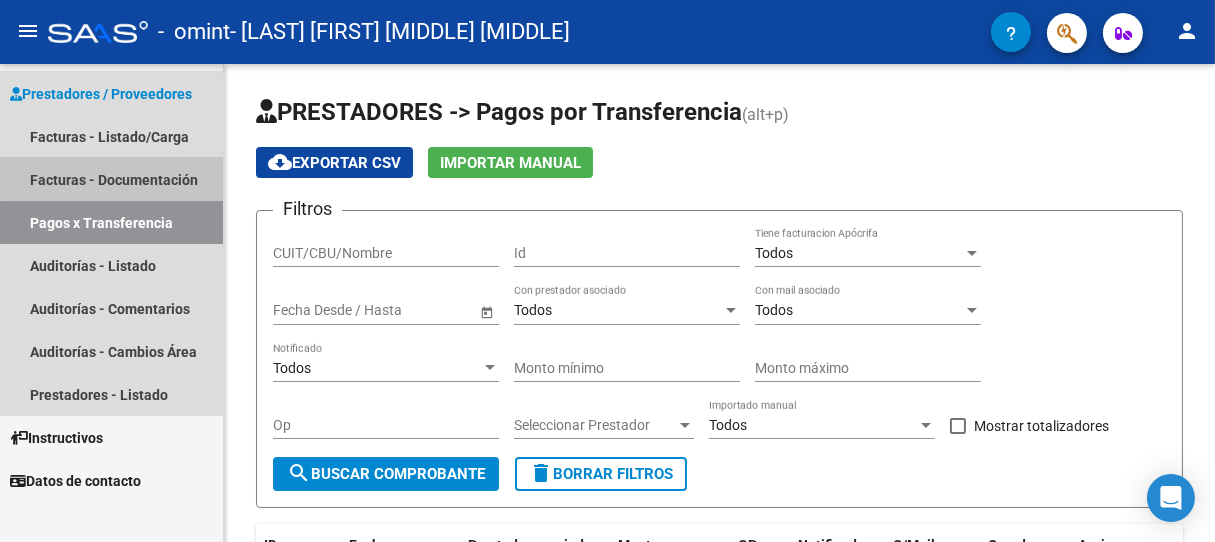 click on "Facturas - Documentación" at bounding box center [111, 179] 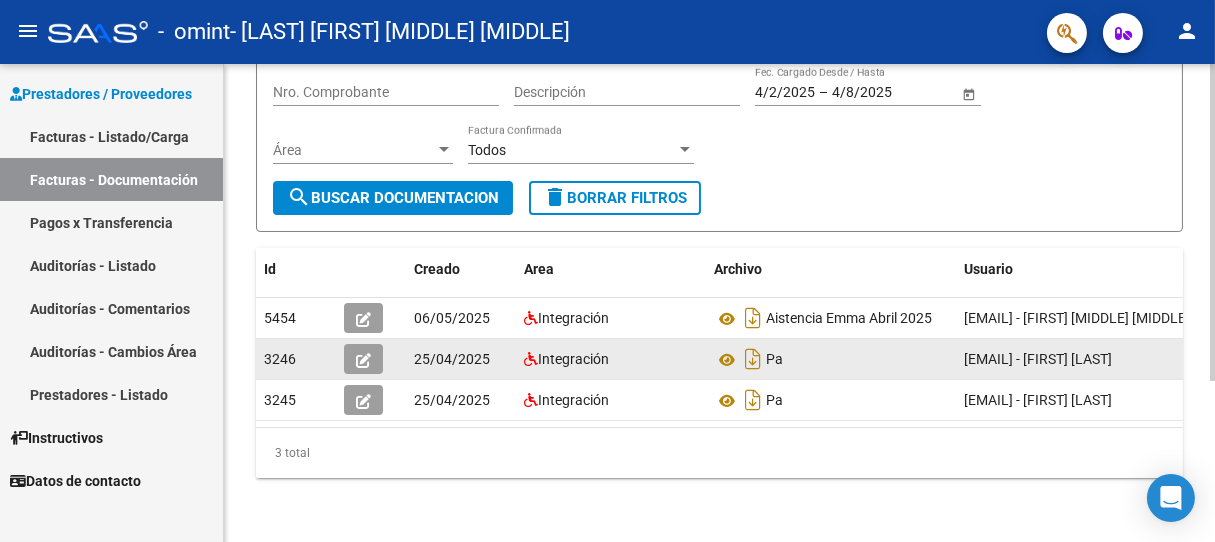 scroll, scrollTop: 242, scrollLeft: 0, axis: vertical 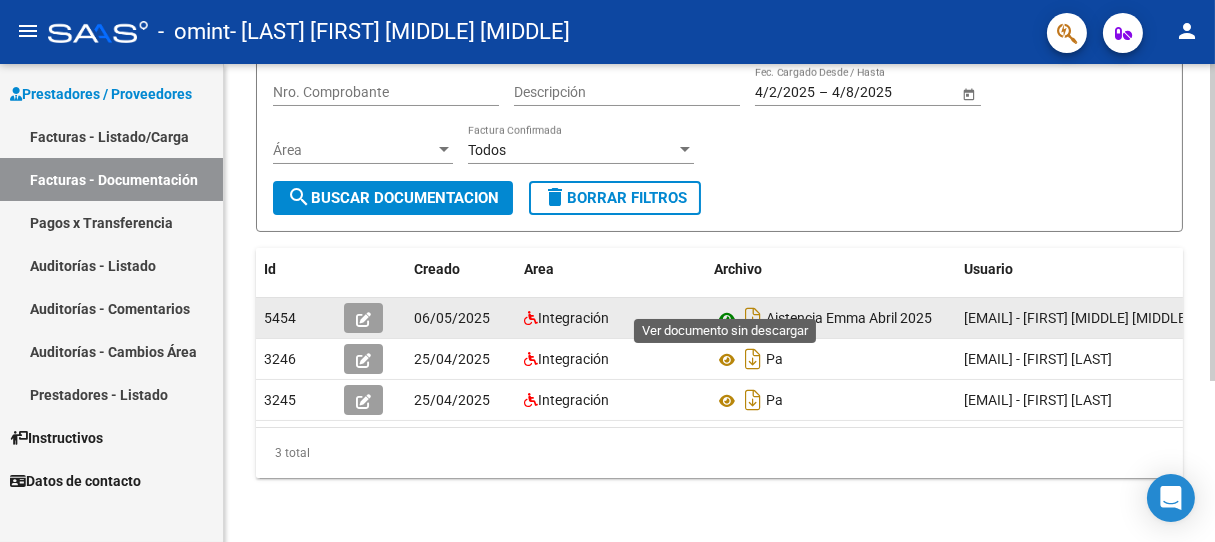 click 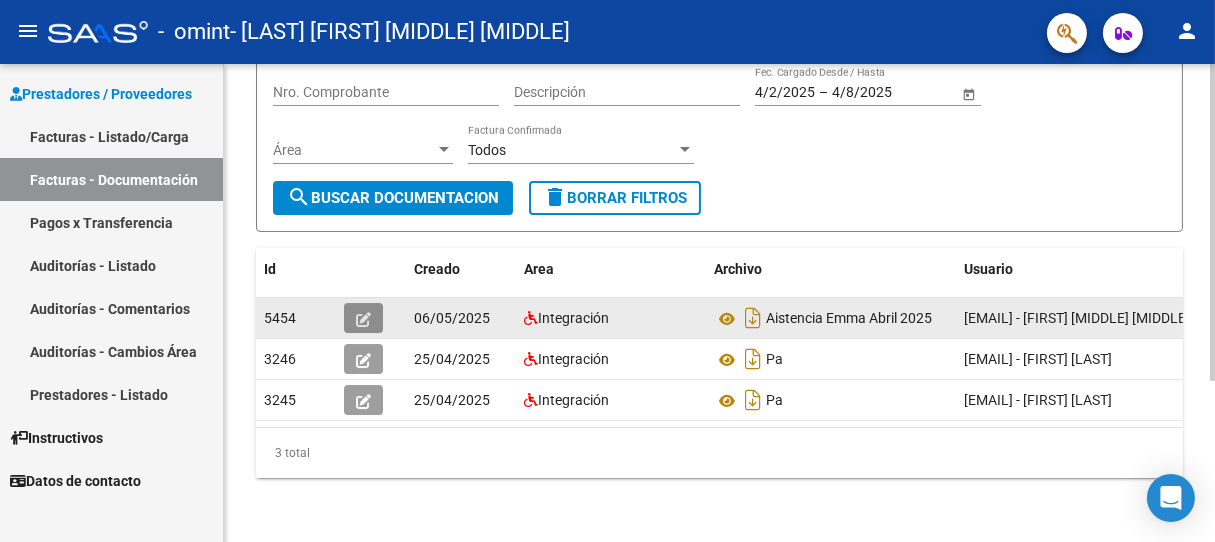 click 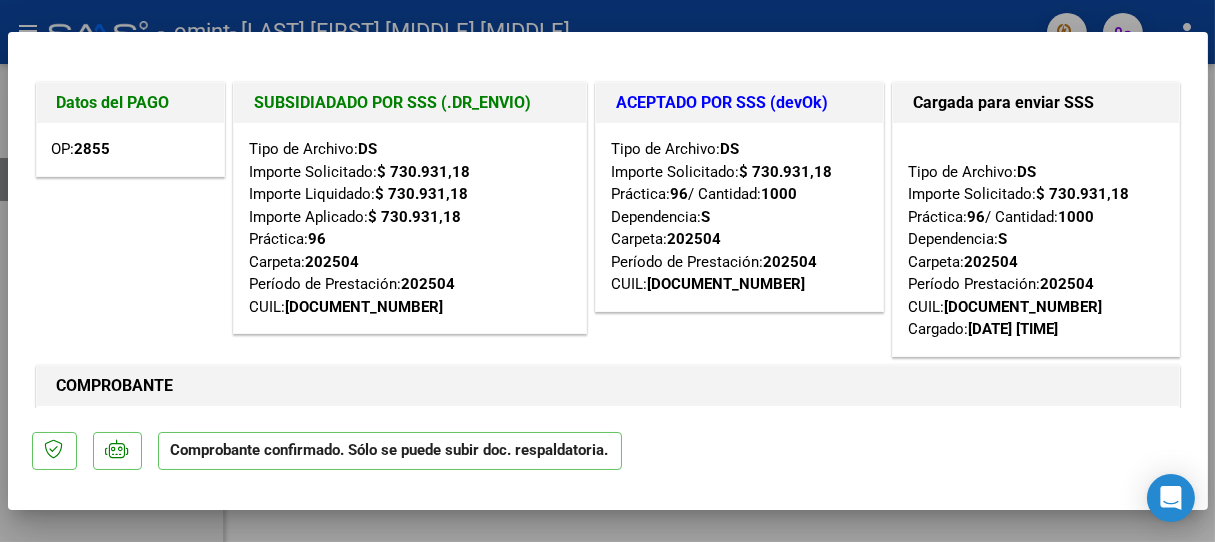 drag, startPoint x: 1042, startPoint y: 172, endPoint x: 1045, endPoint y: 183, distance: 11.401754 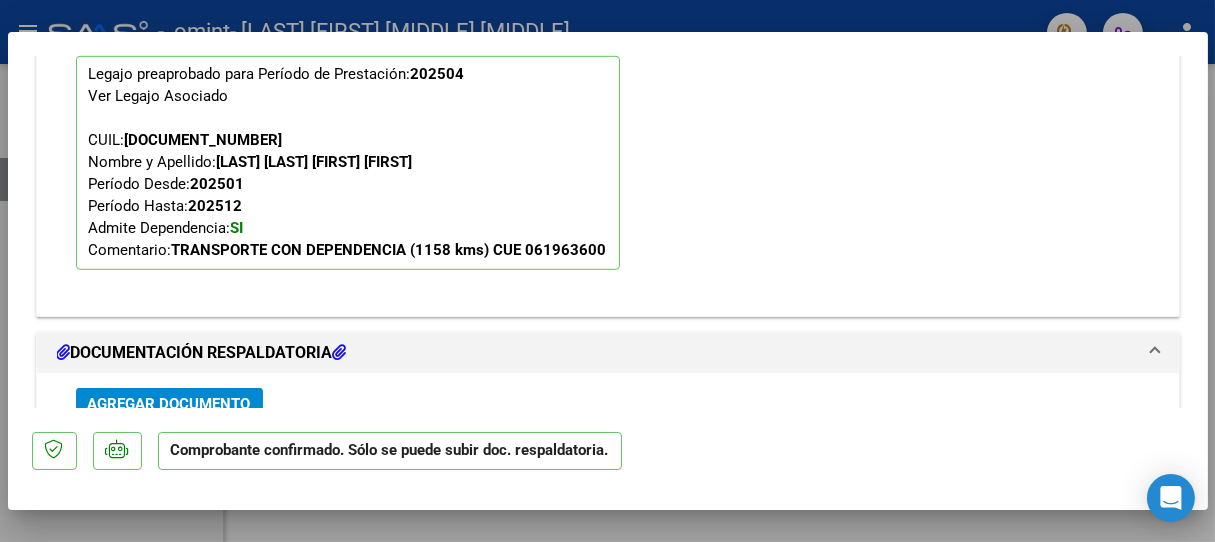 scroll, scrollTop: 2413, scrollLeft: 0, axis: vertical 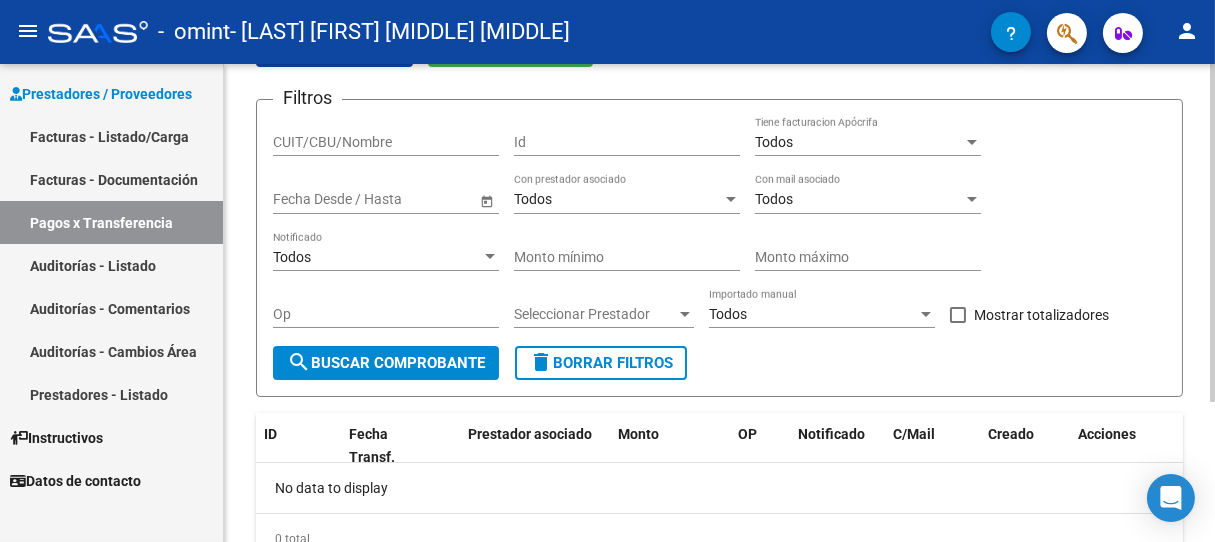 click on "search  Buscar Comprobante" 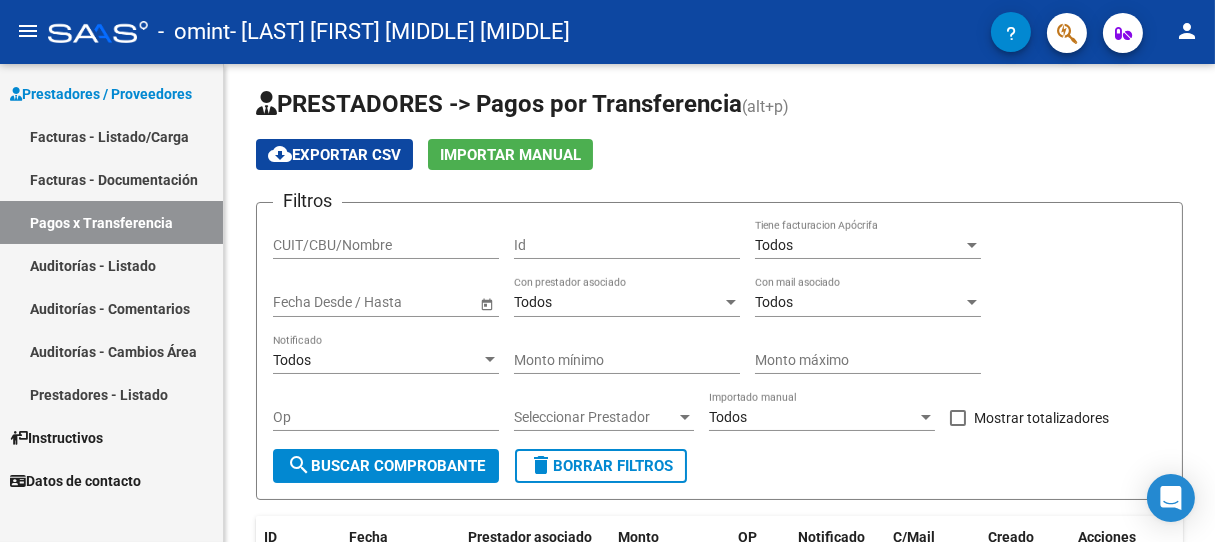scroll, scrollTop: 0, scrollLeft: 0, axis: both 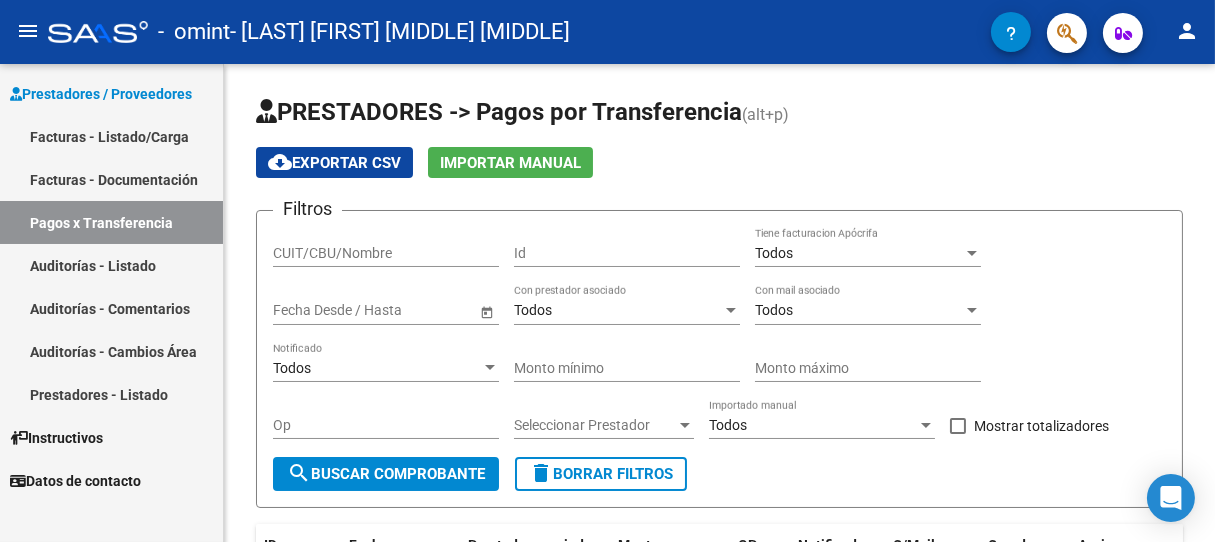 click on "Facturas - Documentación" at bounding box center [111, 179] 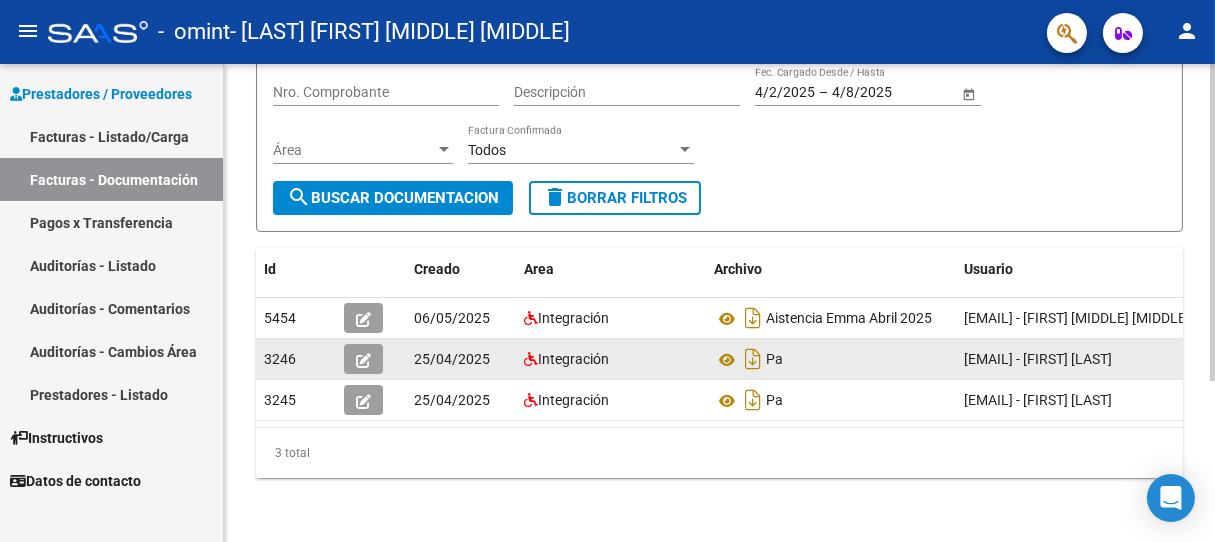 scroll, scrollTop: 242, scrollLeft: 0, axis: vertical 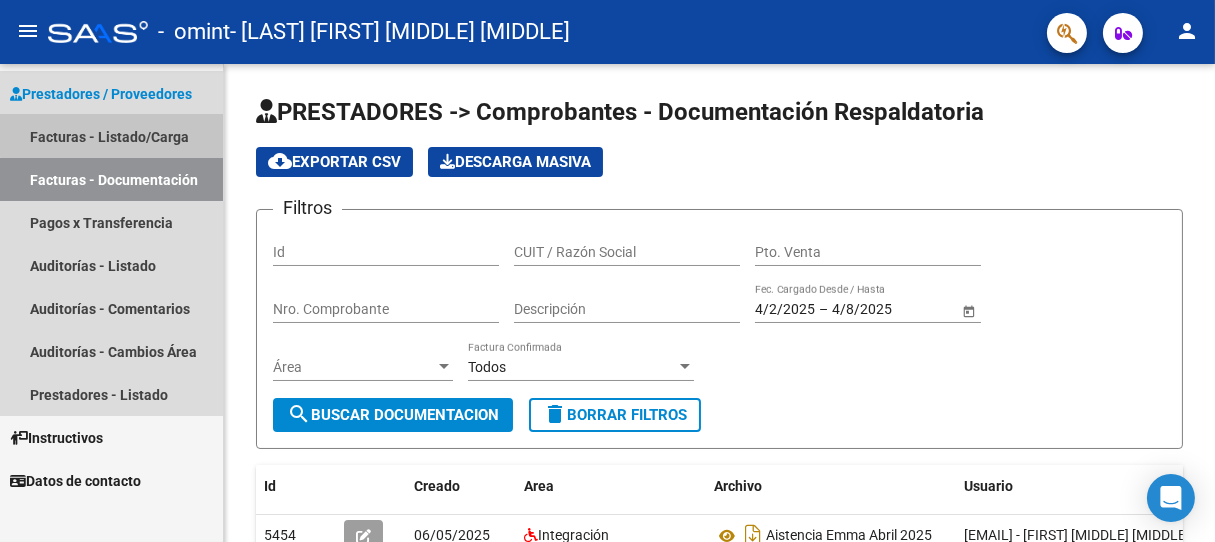 click on "Facturas - Listado/Carga" at bounding box center (111, 136) 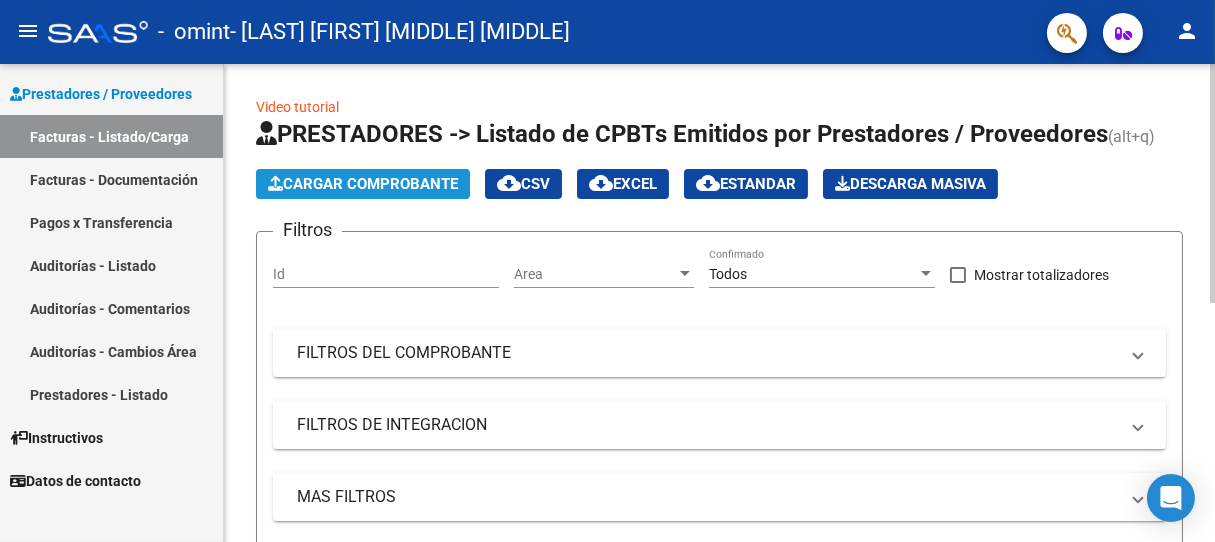 click on "Cargar Comprobante" 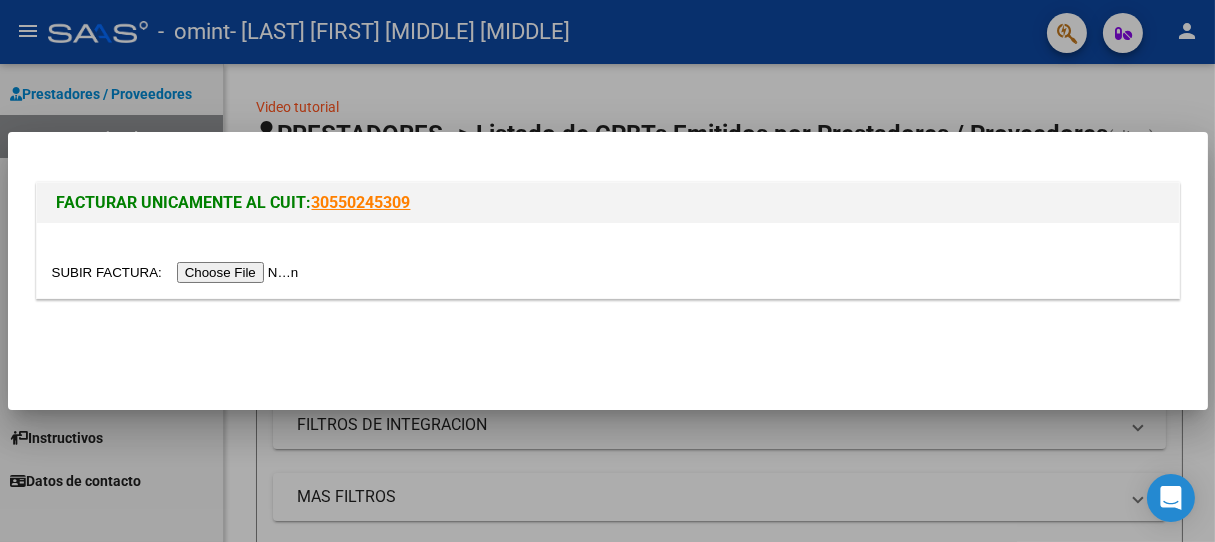 click at bounding box center (178, 272) 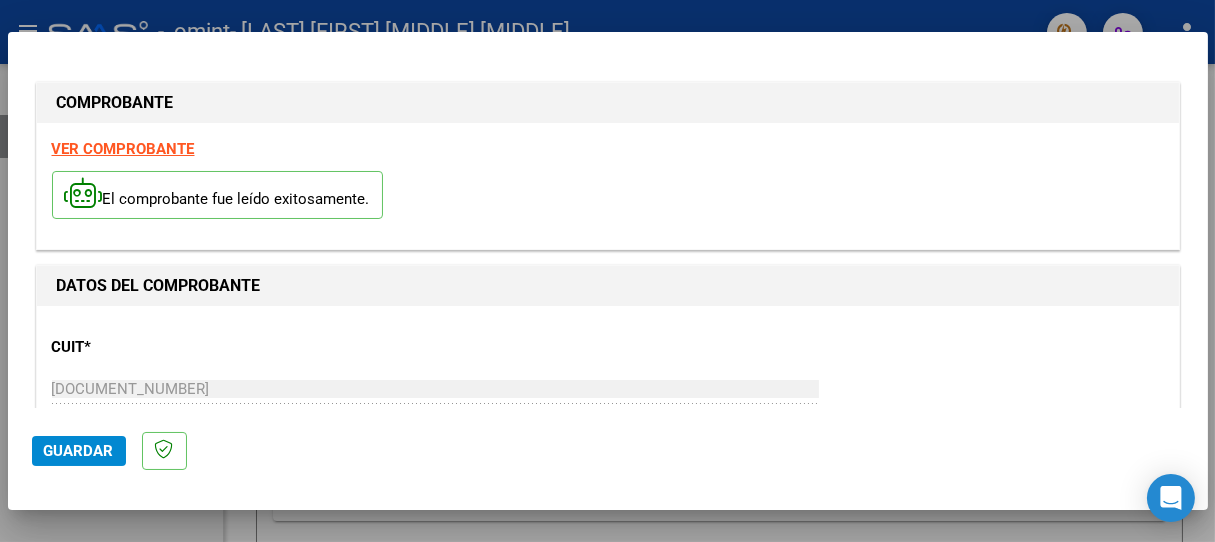 drag, startPoint x: 96, startPoint y: 443, endPoint x: 232, endPoint y: 414, distance: 139.05754 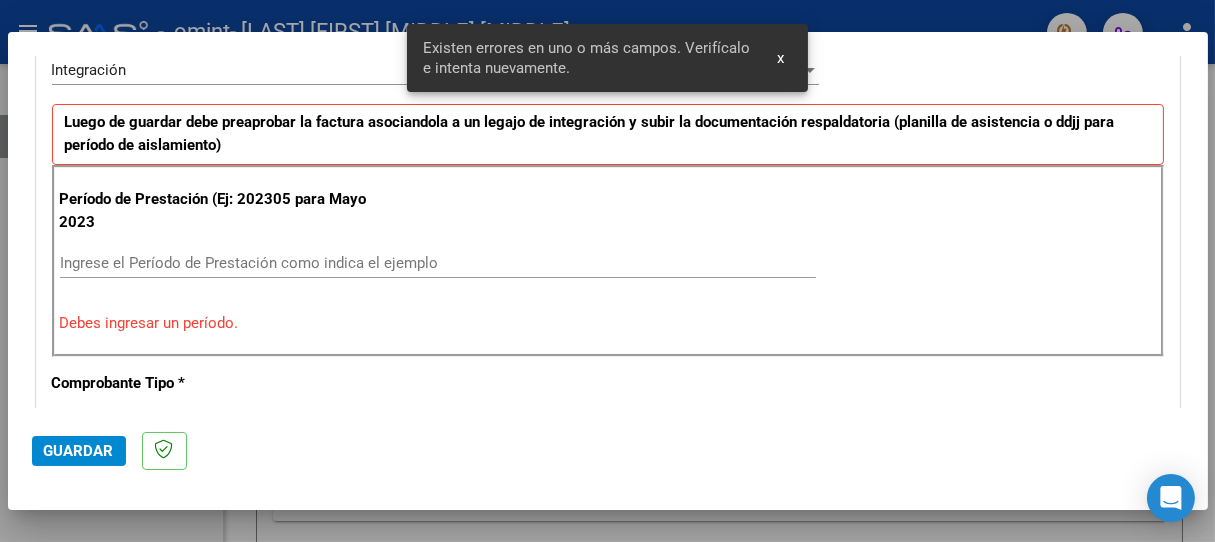 scroll, scrollTop: 480, scrollLeft: 0, axis: vertical 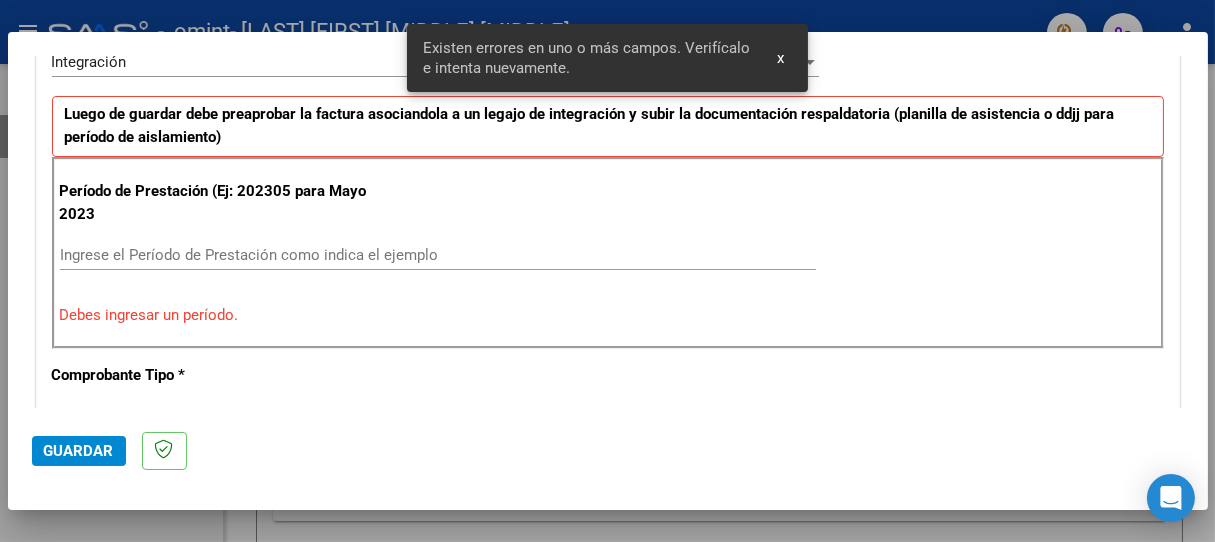 click on "Ingrese el Período de Prestación como indica el ejemplo" at bounding box center [438, 255] 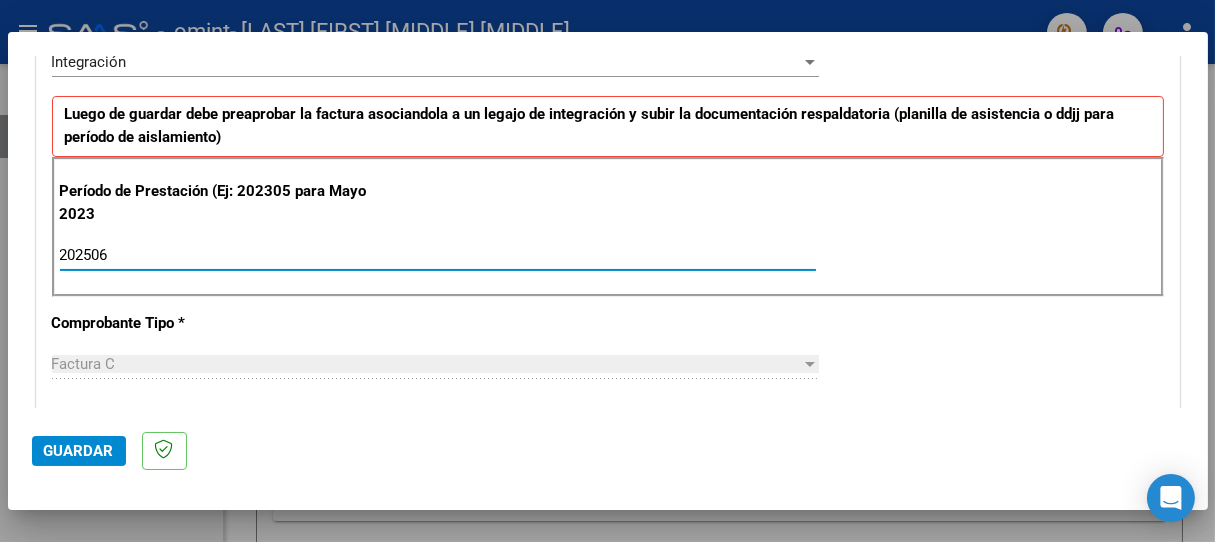 type on "202506" 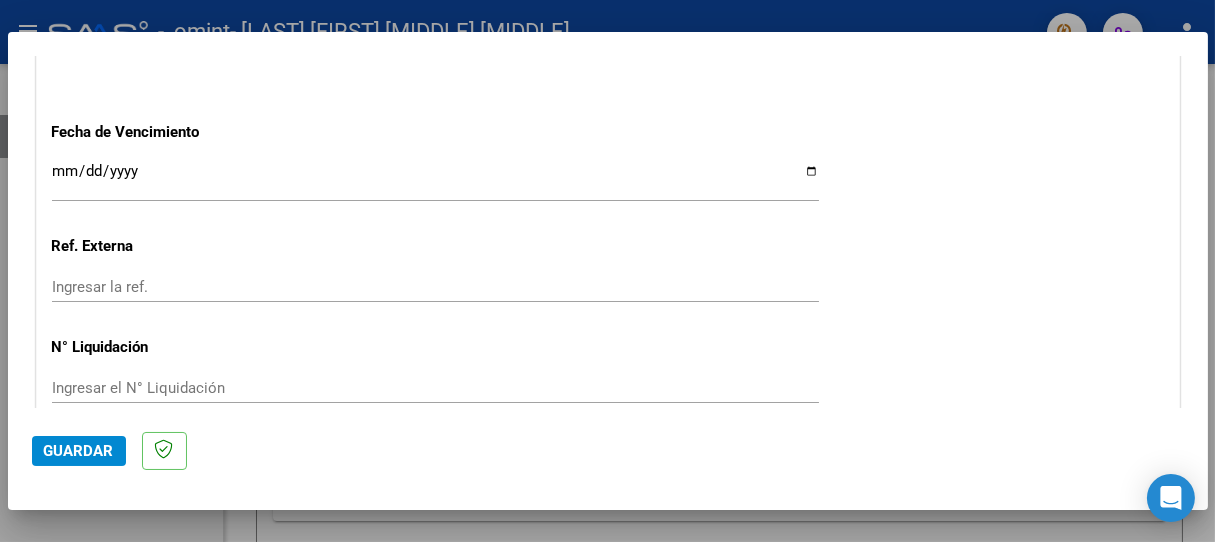 scroll, scrollTop: 1369, scrollLeft: 0, axis: vertical 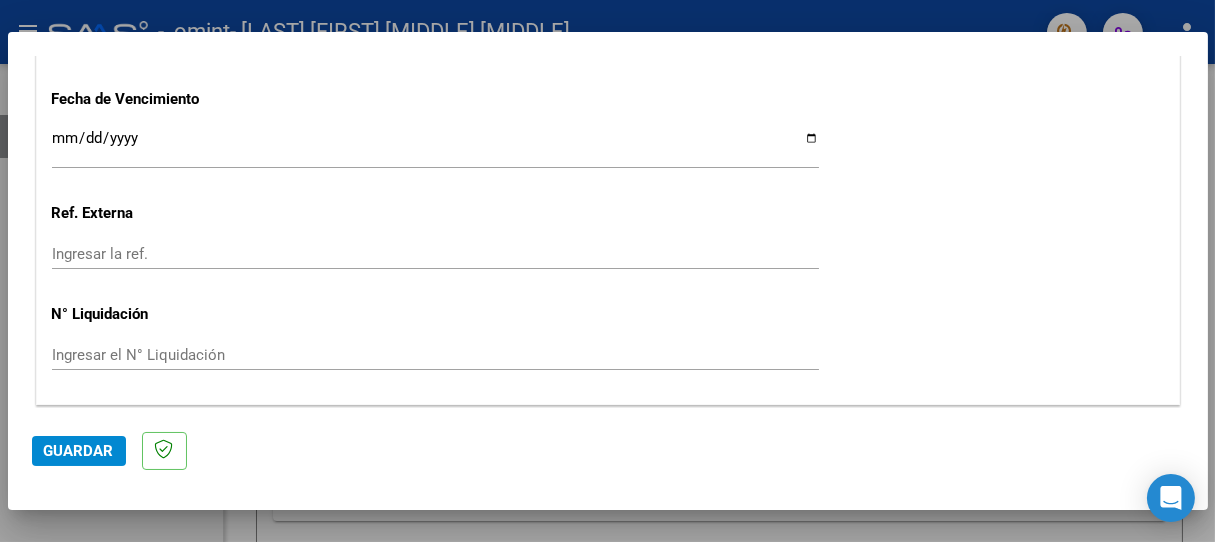 click on "Ingresar la fecha" at bounding box center [435, 146] 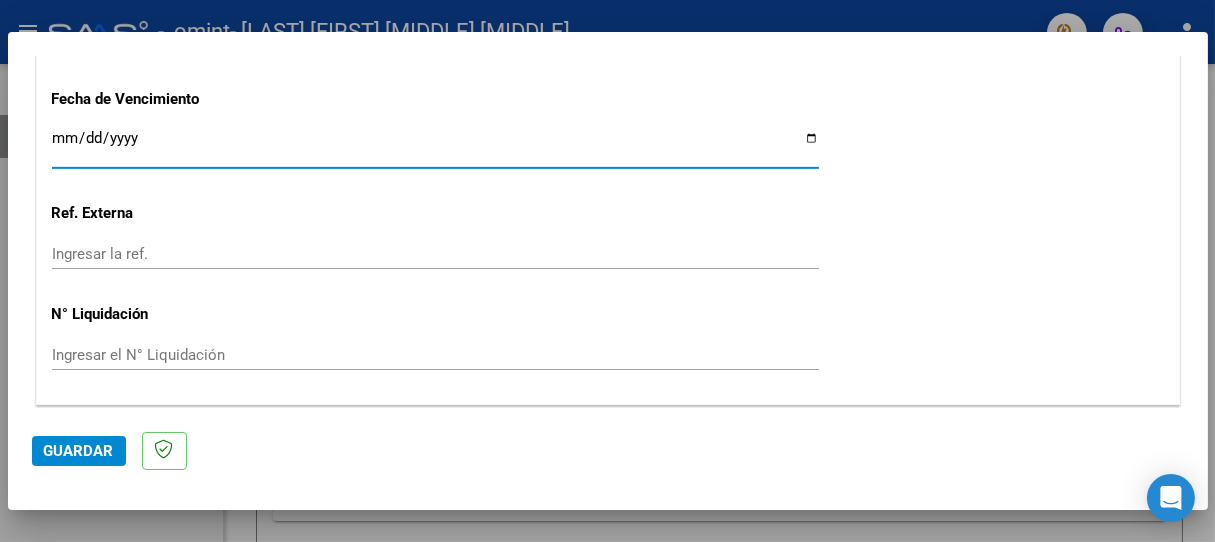 scroll, scrollTop: 1428, scrollLeft: 0, axis: vertical 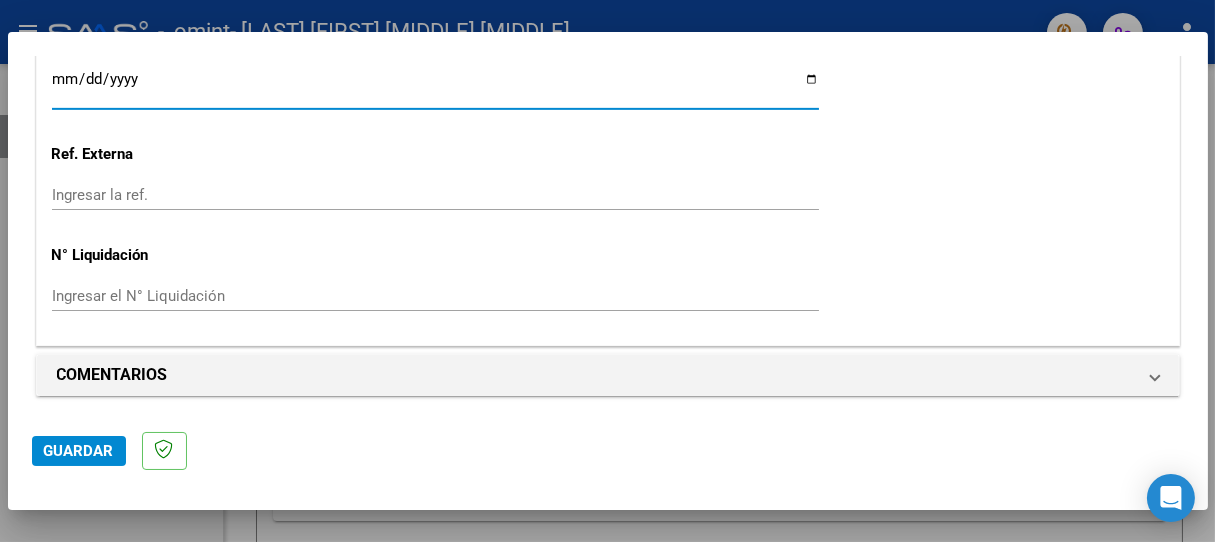 click on "Guardar" 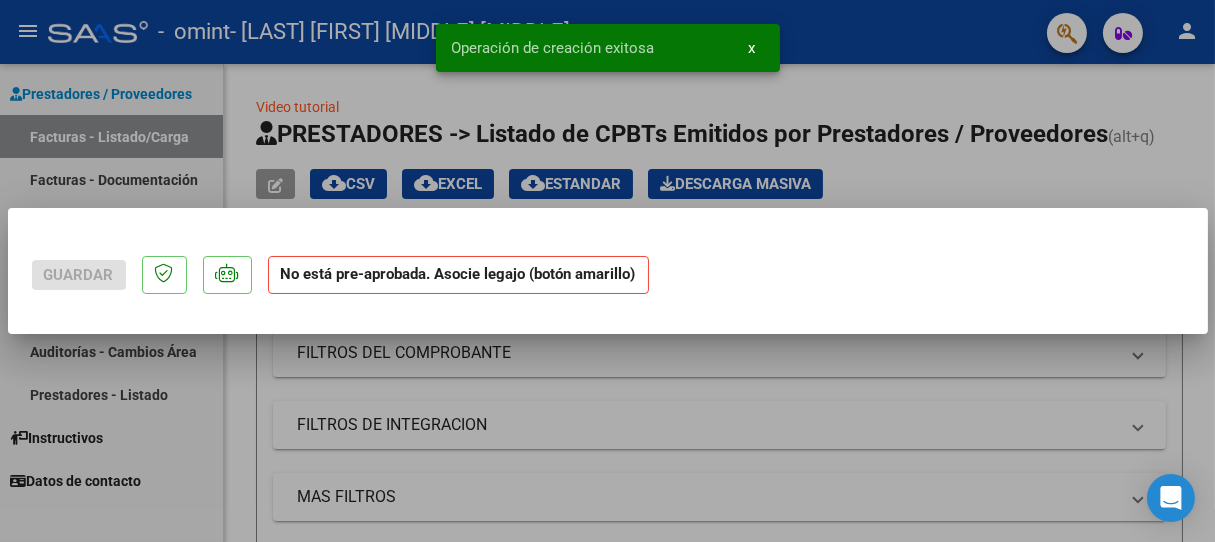 scroll, scrollTop: 0, scrollLeft: 0, axis: both 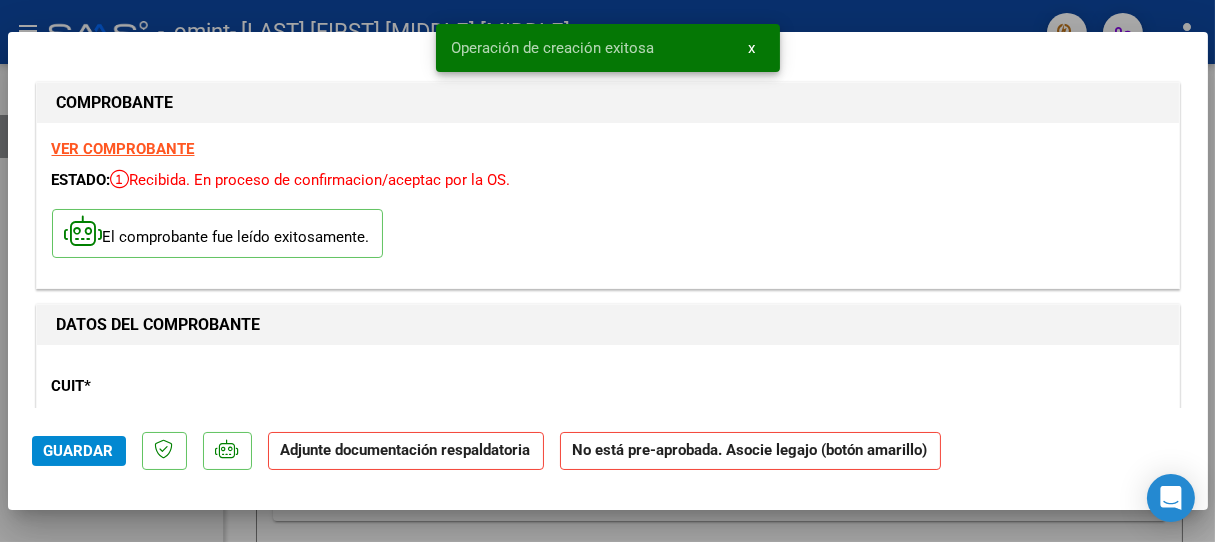 click on "Adjunte documentación respaldatoria" 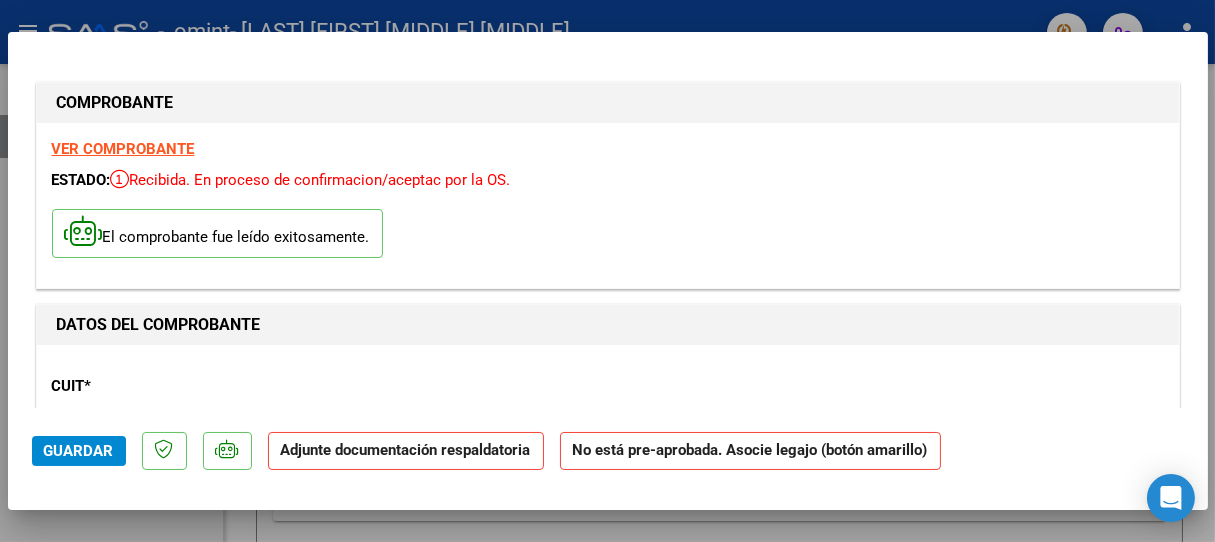 click on "Adjunte documentación respaldatoria" 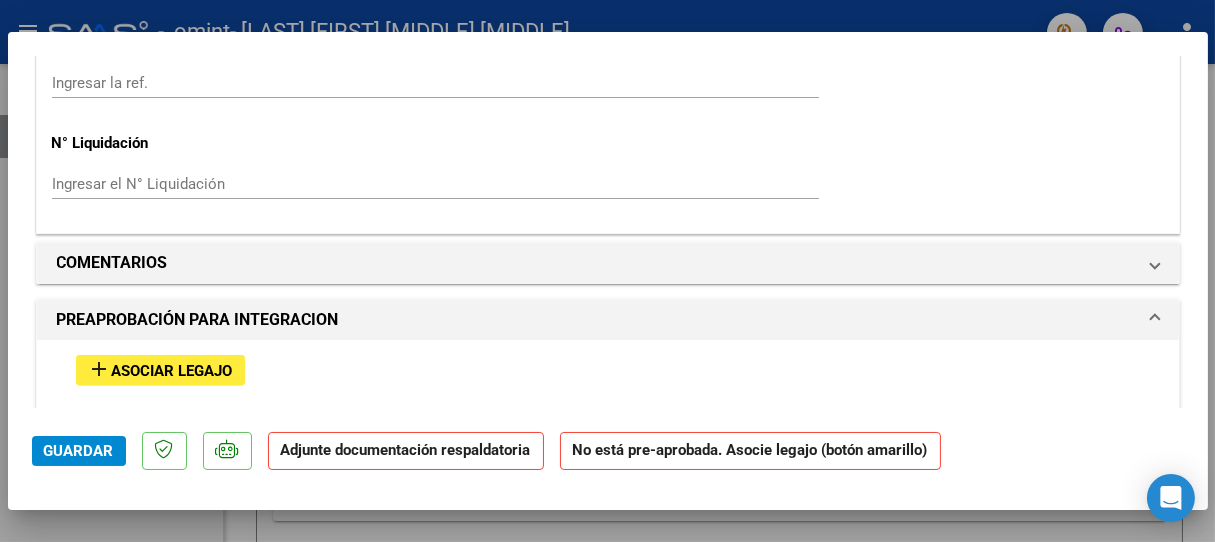 scroll, scrollTop: 1777, scrollLeft: 0, axis: vertical 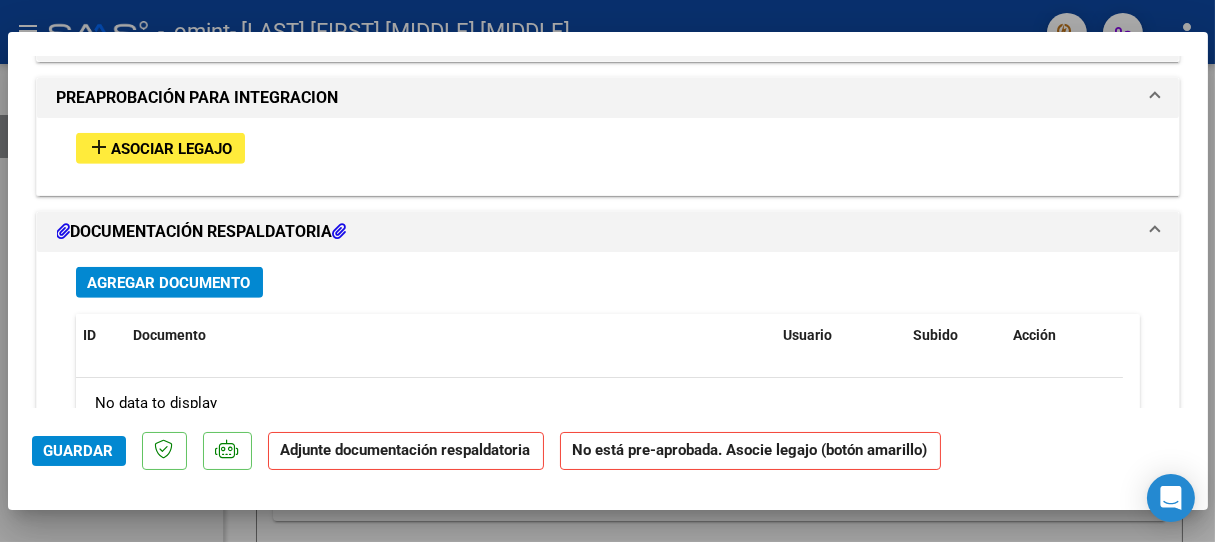 click on "Agregar Documento" at bounding box center (169, 283) 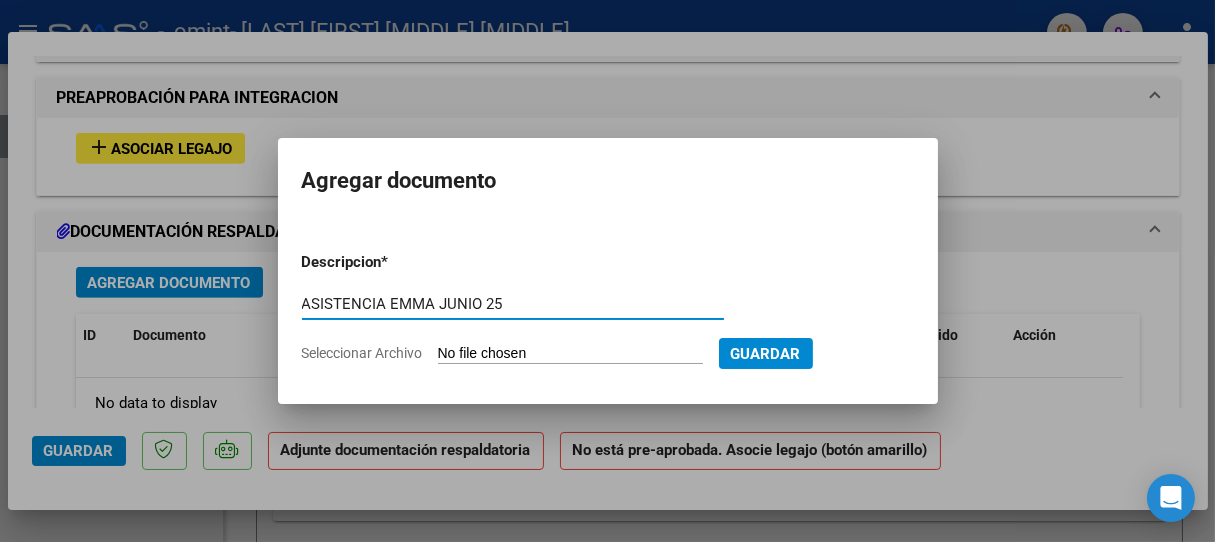 type on "ASISTENCIA EMMA JUNIO 25" 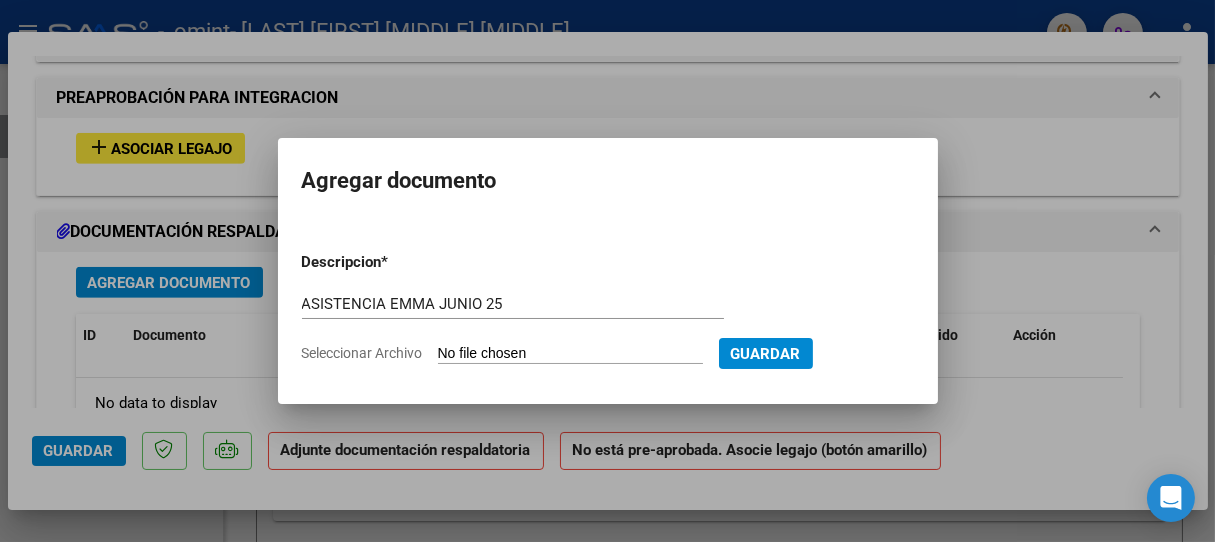 click on "Seleccionar Archivo" at bounding box center [570, 354] 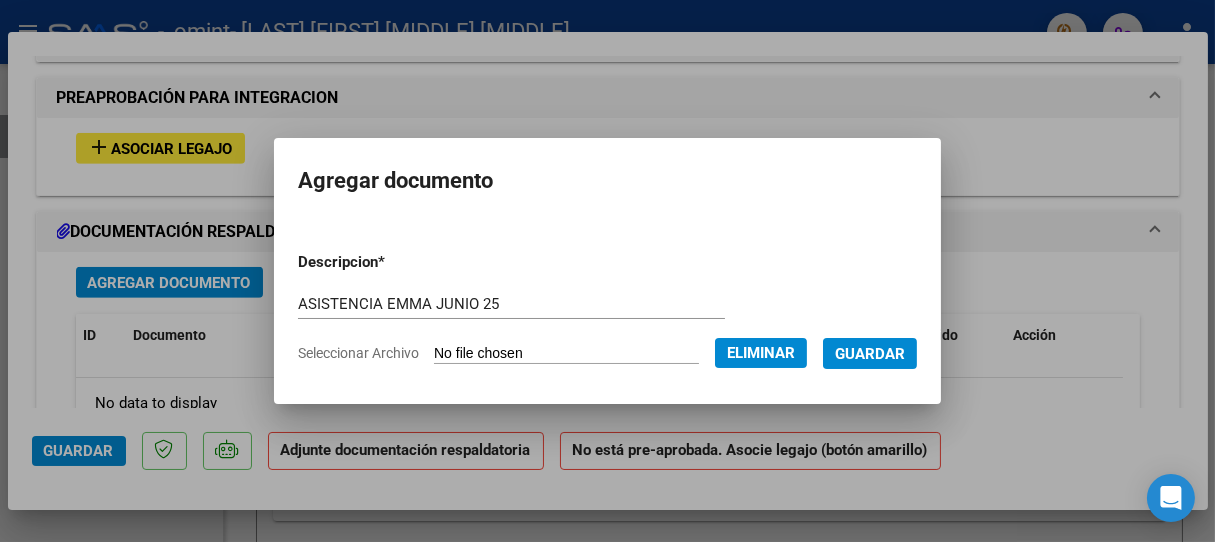 drag, startPoint x: 897, startPoint y: 350, endPoint x: 884, endPoint y: 338, distance: 17.691807 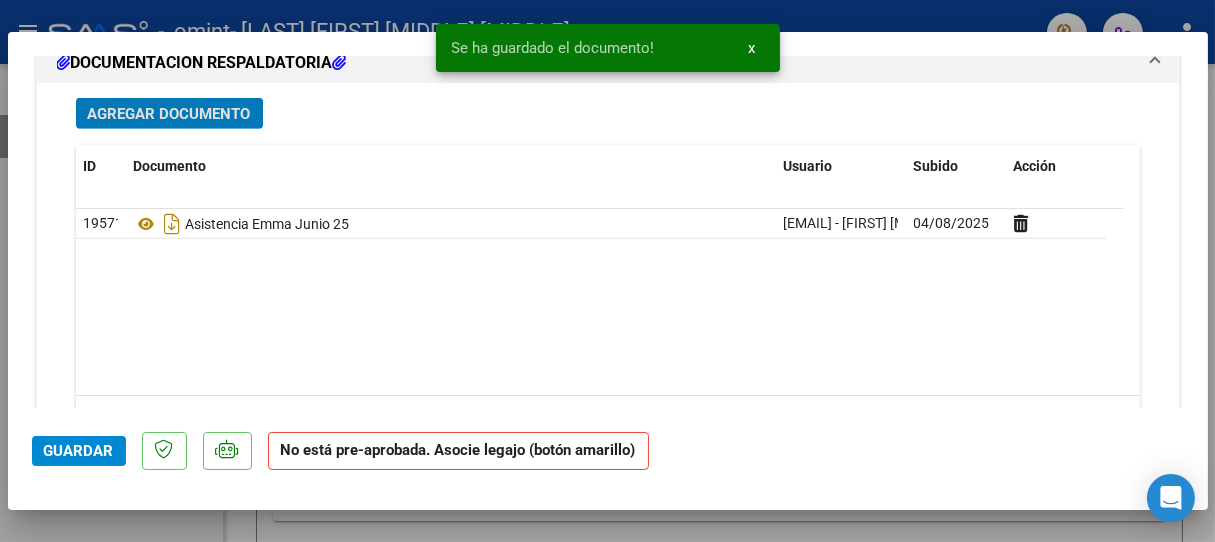 scroll, scrollTop: 2000, scrollLeft: 0, axis: vertical 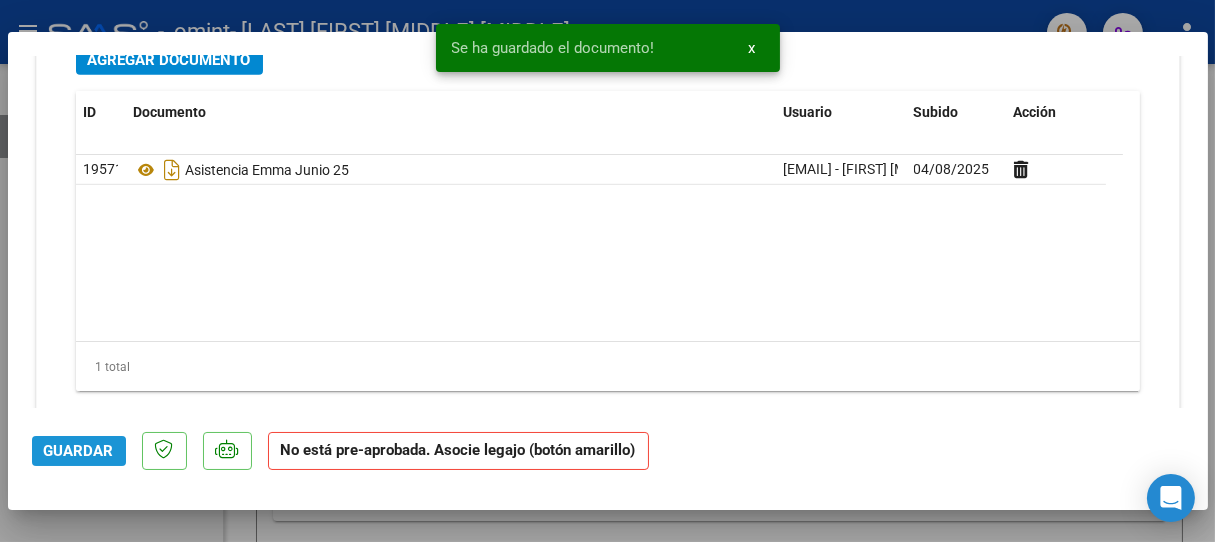 click on "Guardar" 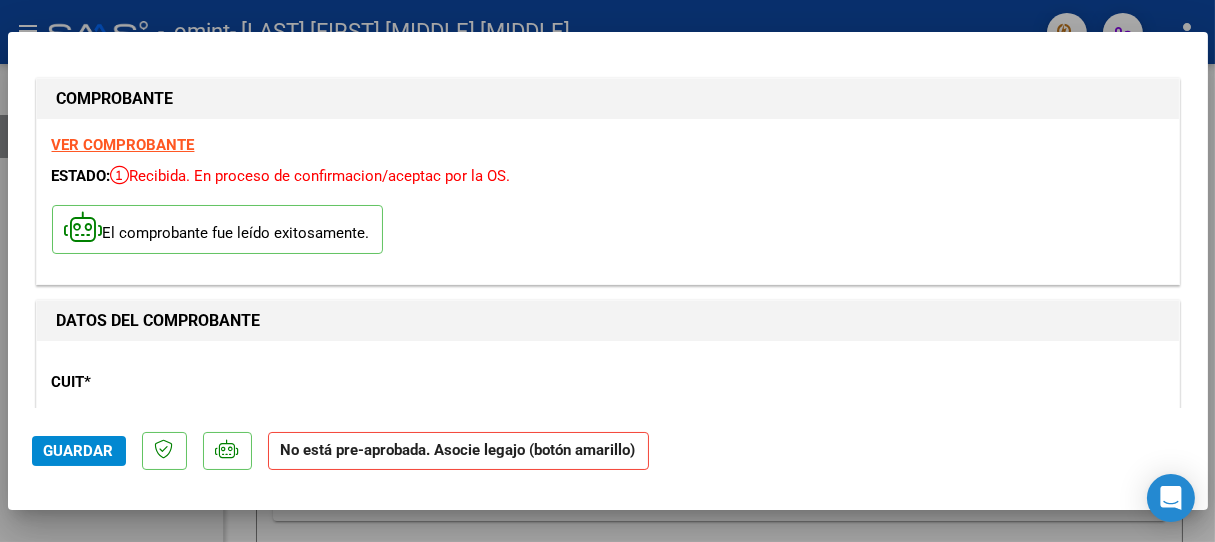 scroll, scrollTop: 0, scrollLeft: 0, axis: both 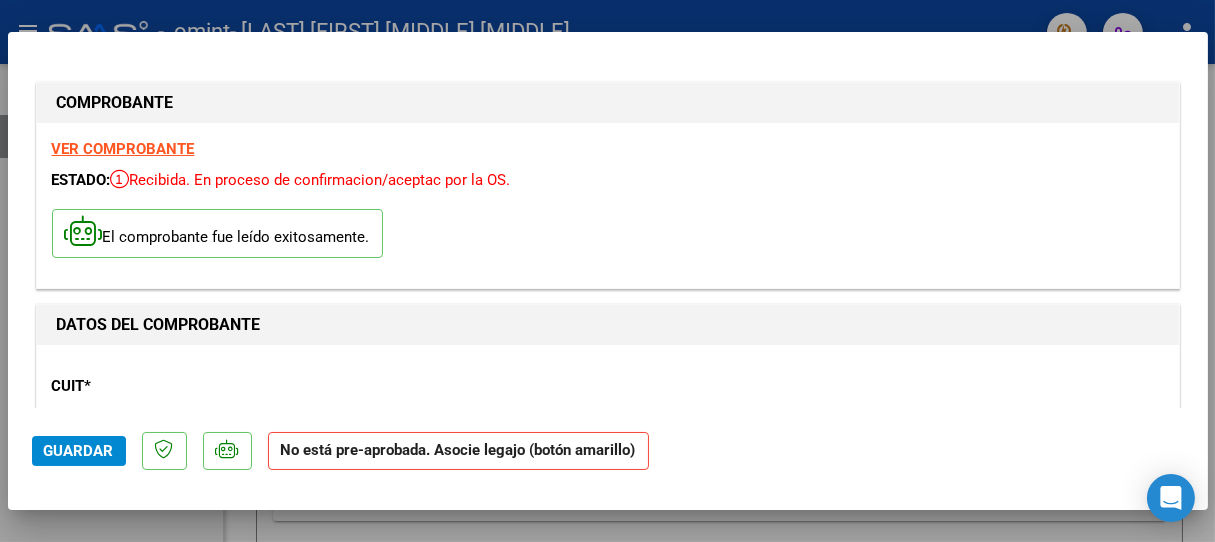 click at bounding box center (607, 271) 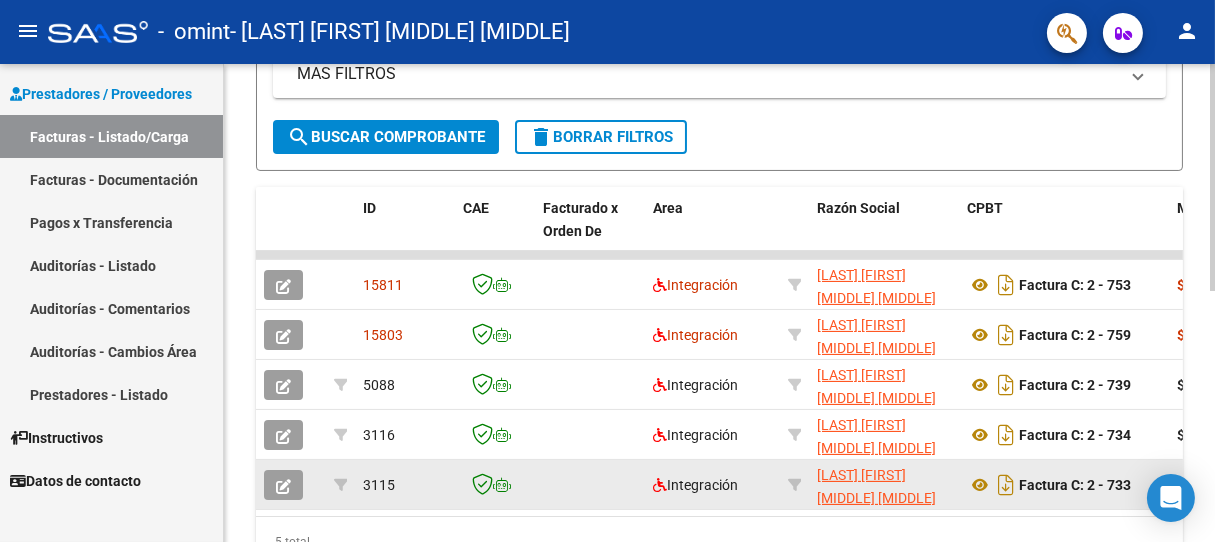 scroll, scrollTop: 444, scrollLeft: 0, axis: vertical 